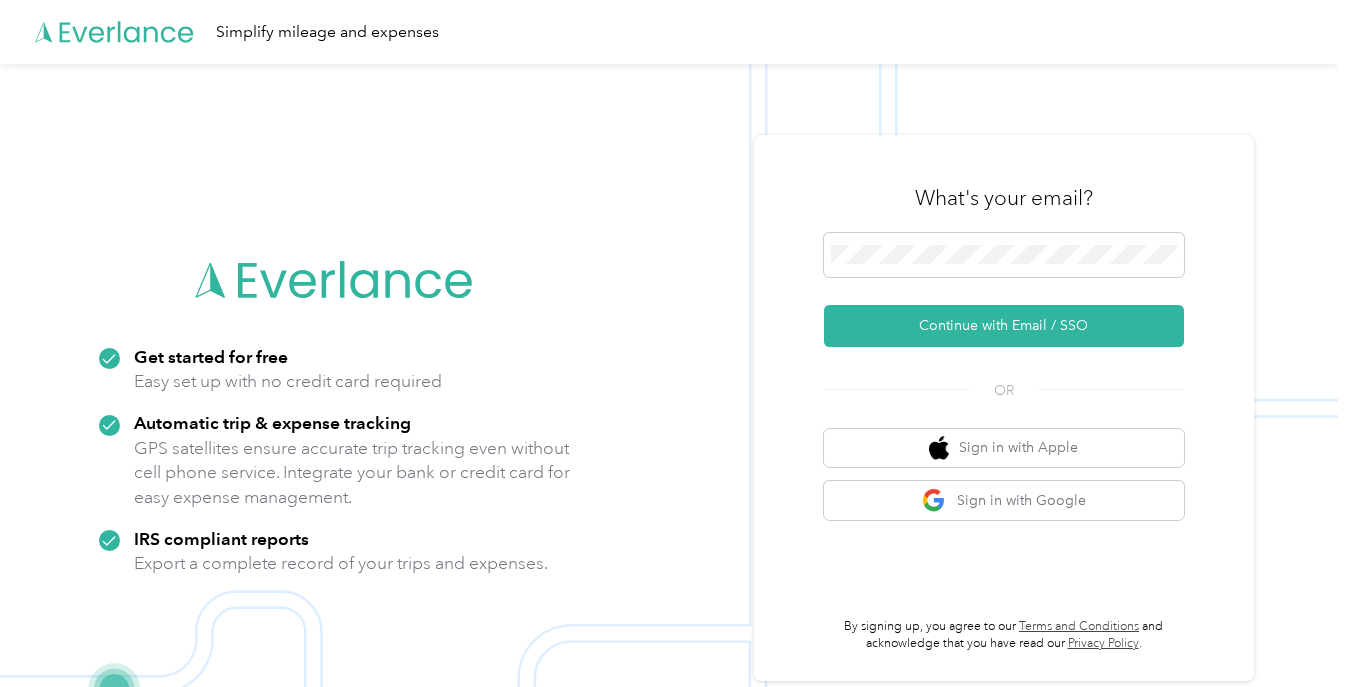 scroll, scrollTop: 0, scrollLeft: 0, axis: both 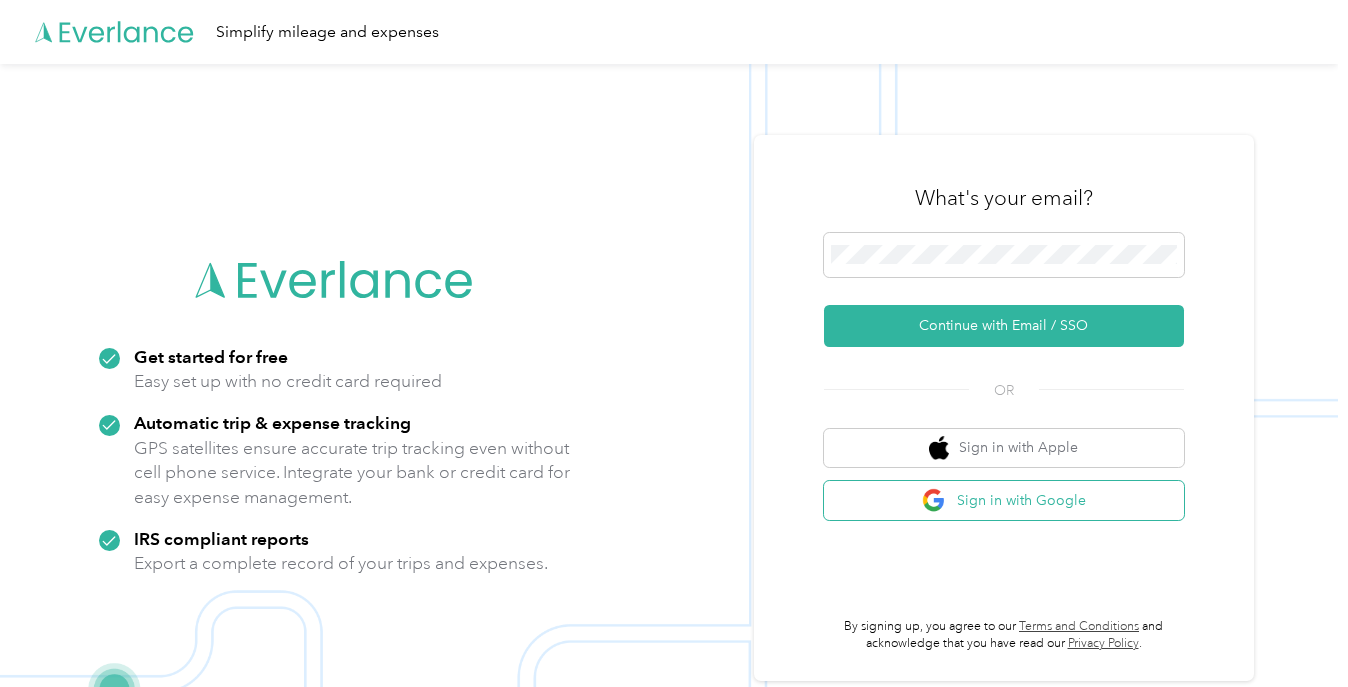 click on "Sign in with Google" at bounding box center (1004, 500) 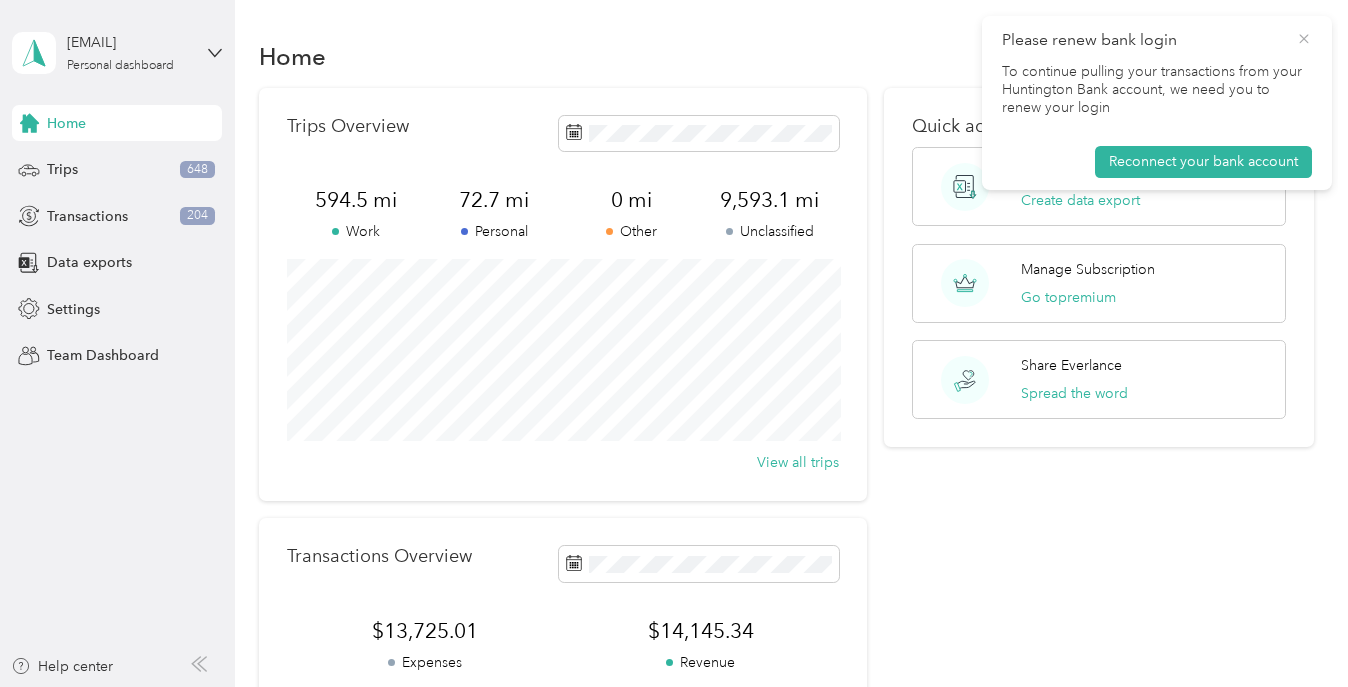 click 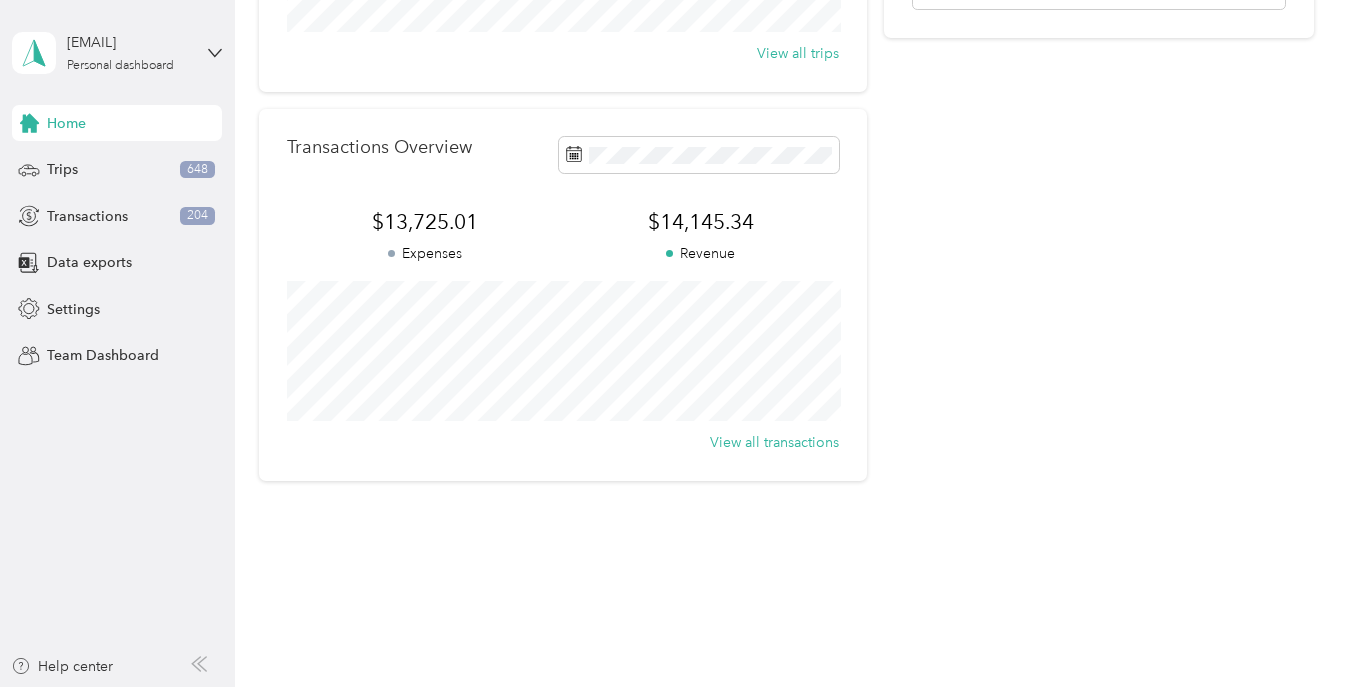 scroll, scrollTop: 0, scrollLeft: 0, axis: both 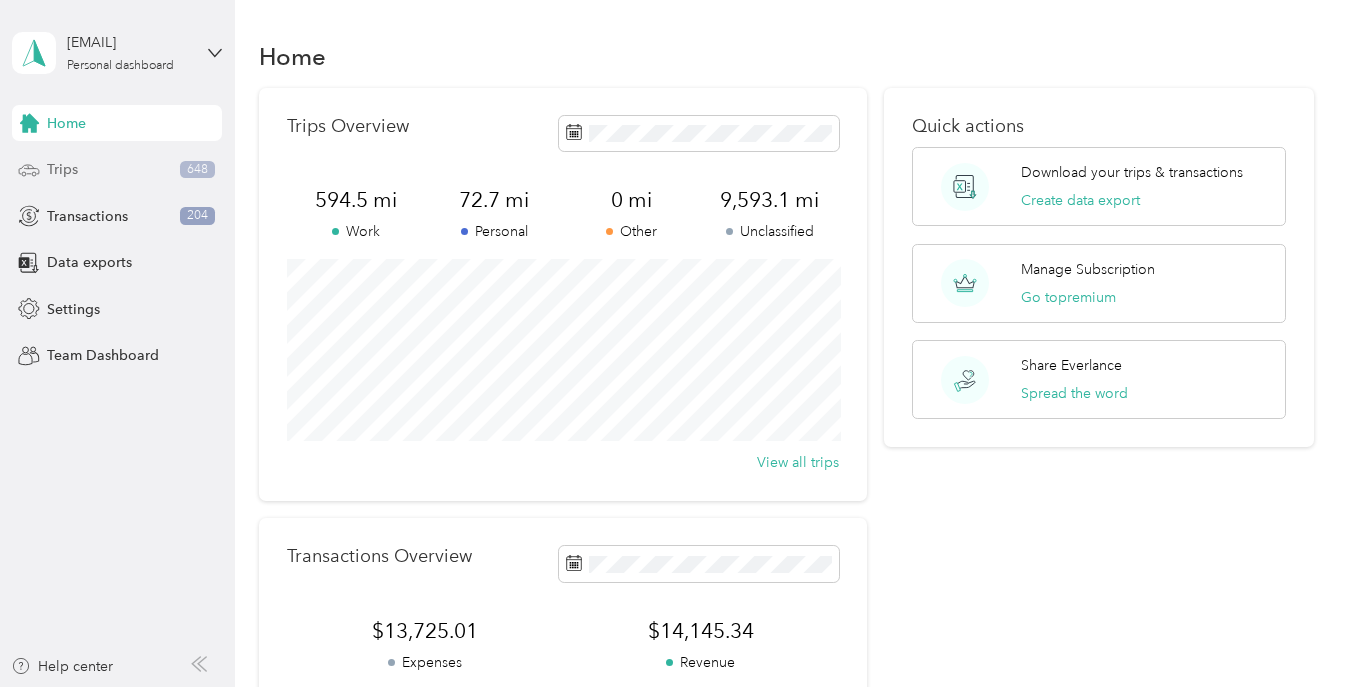click on "Trips" at bounding box center (62, 169) 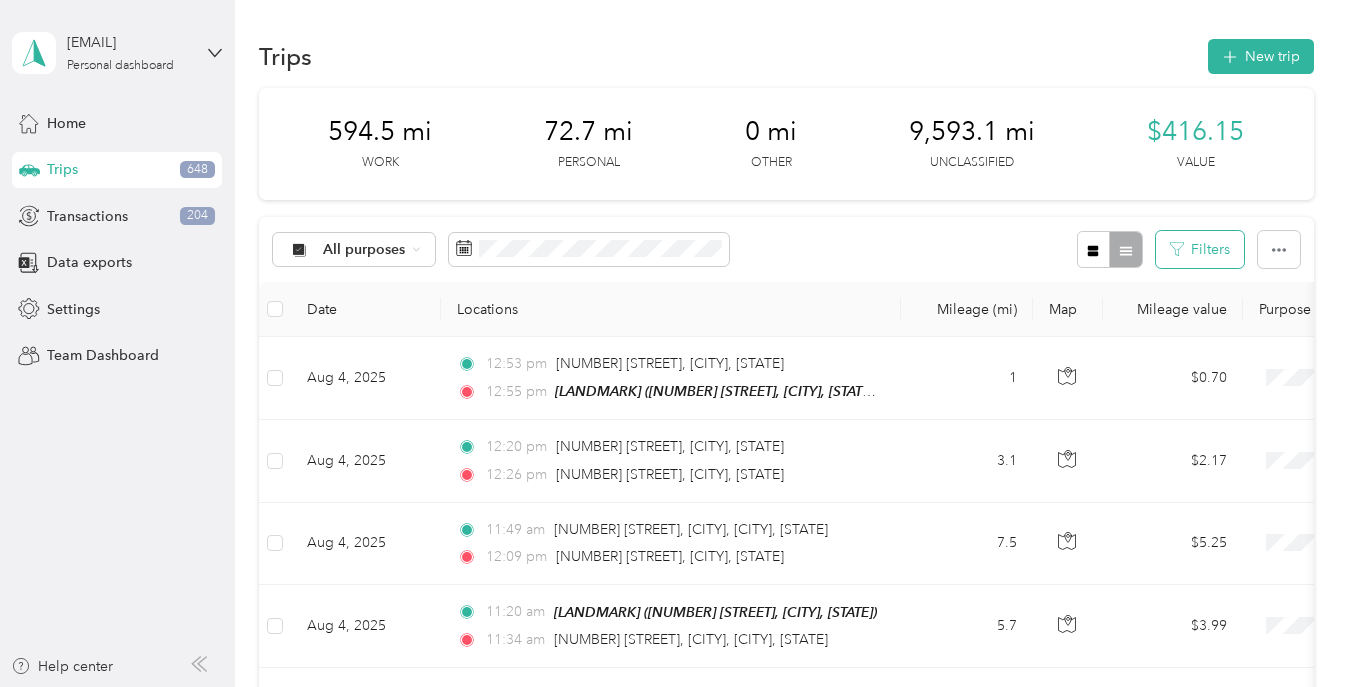 click on "Filters" at bounding box center (1200, 249) 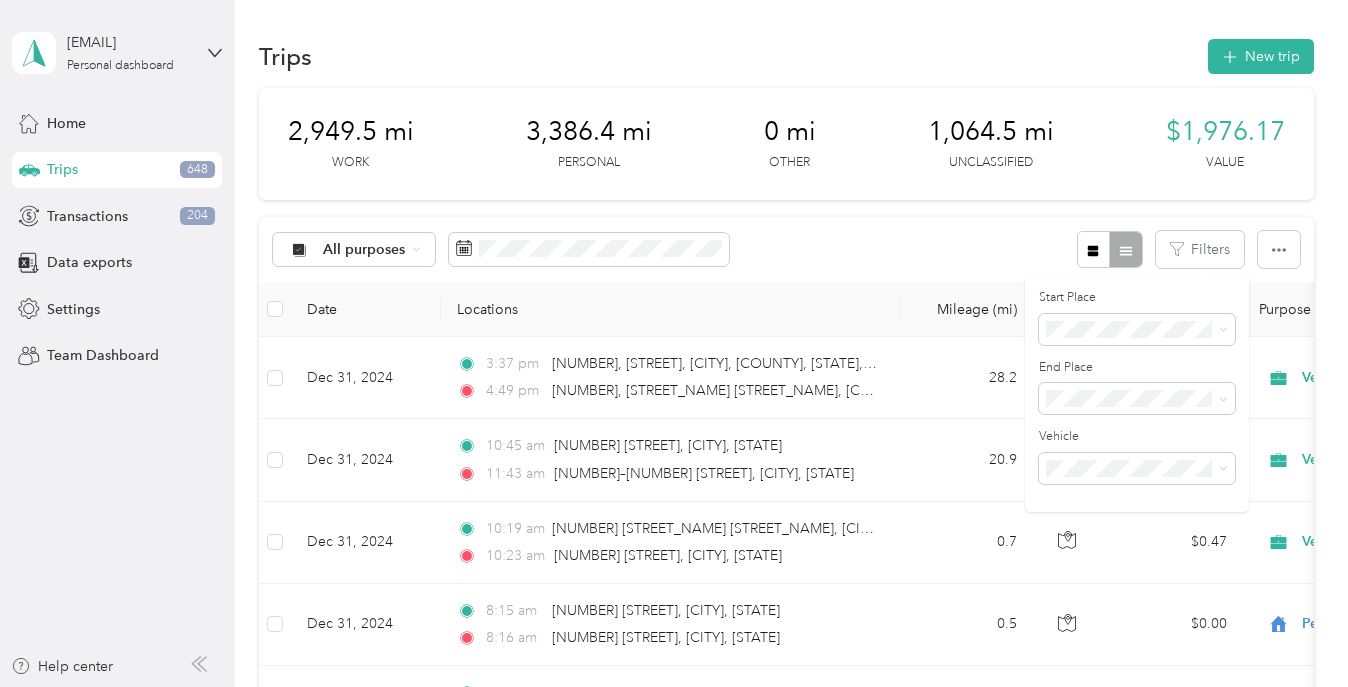 click on "Trips New trip" at bounding box center [786, 56] 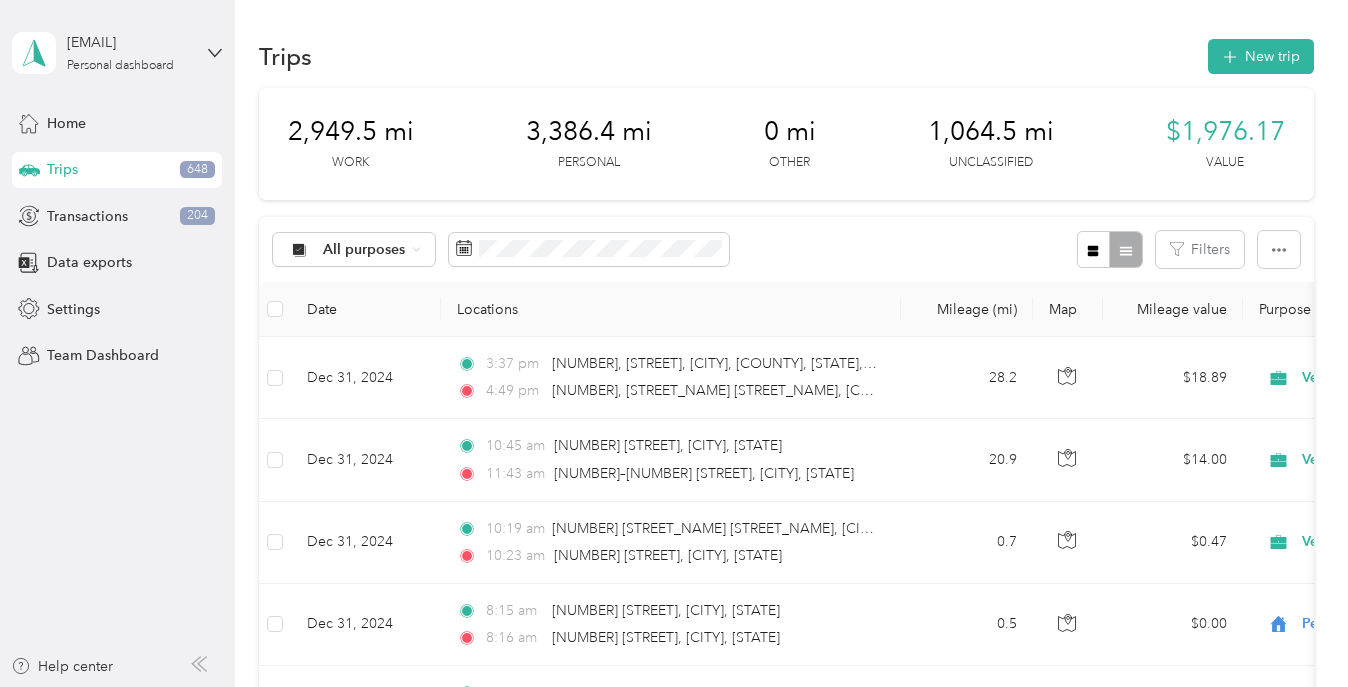 scroll, scrollTop: 0, scrollLeft: 0, axis: both 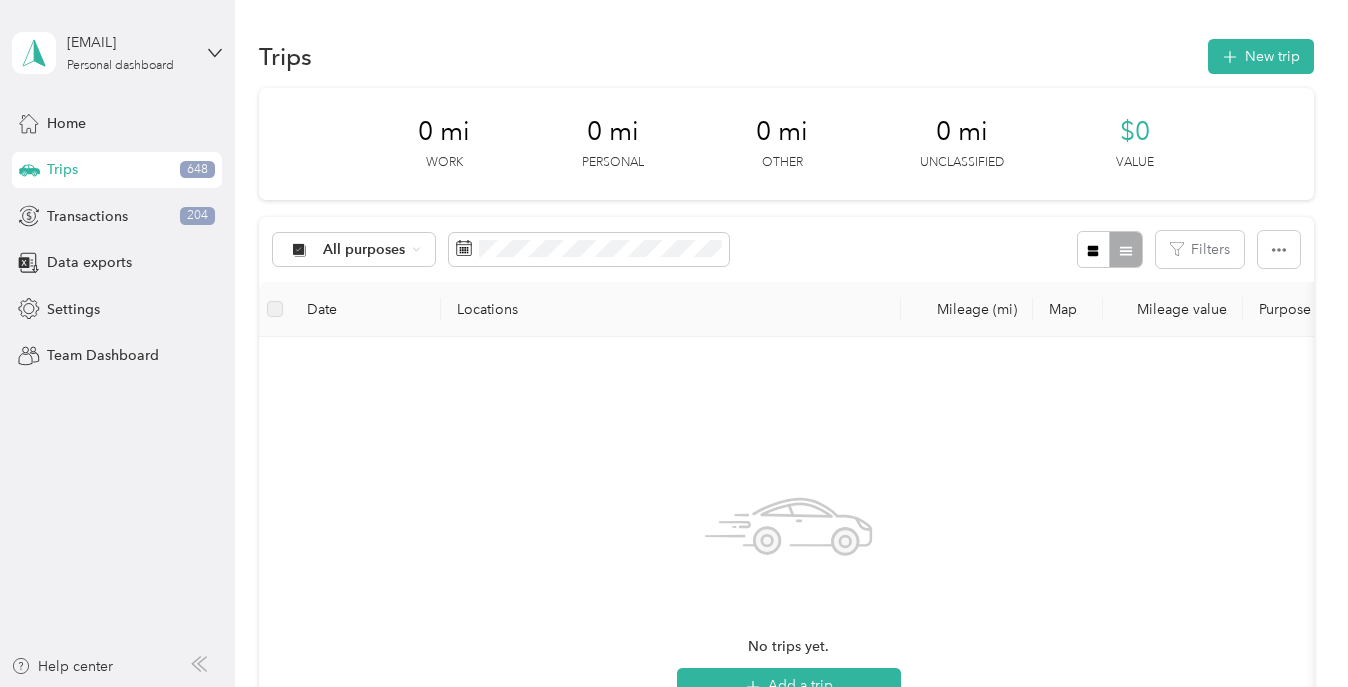 click on "All purposes Filters" at bounding box center (786, 249) 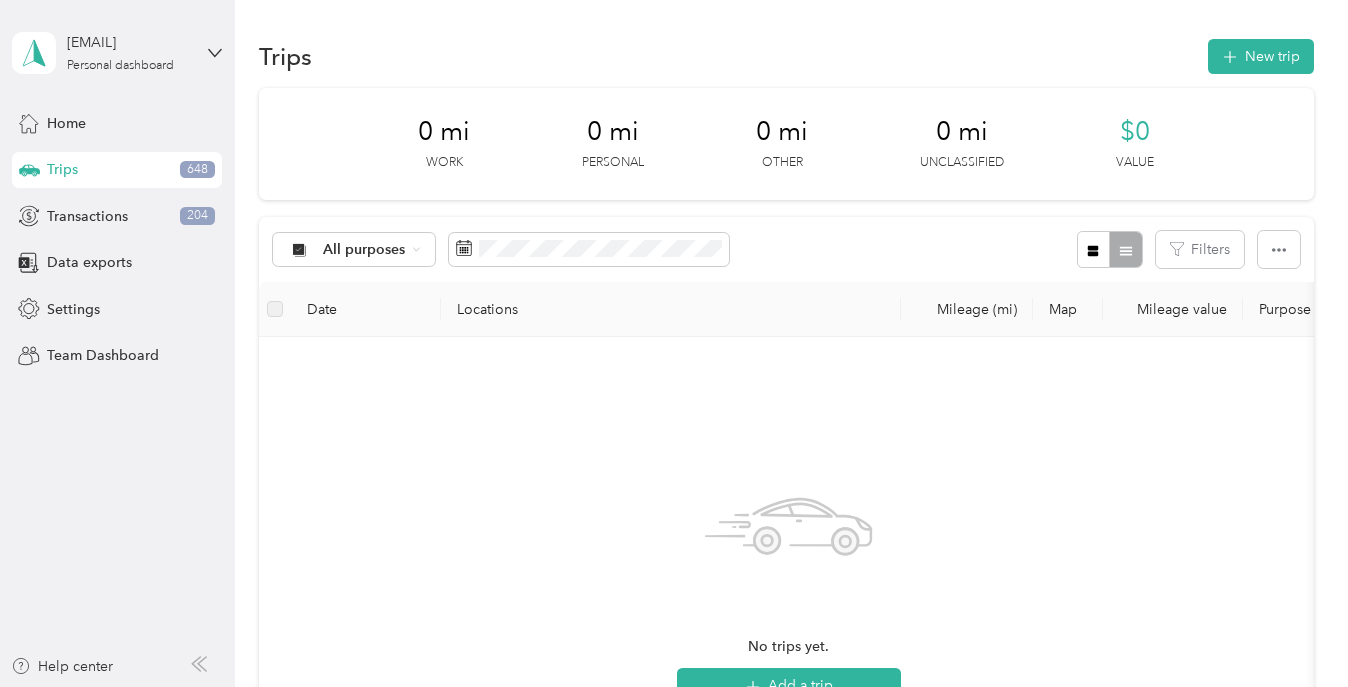 click on "All purposes Filters" at bounding box center [786, 249] 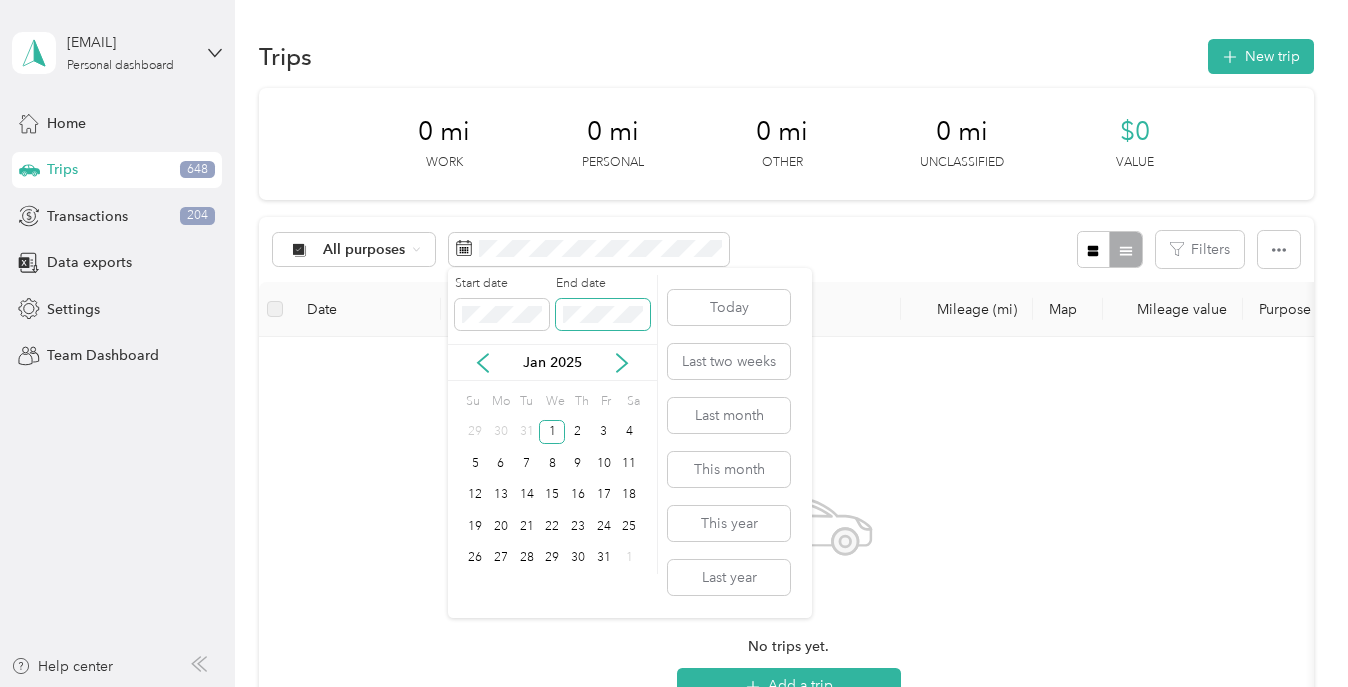 click at bounding box center (603, 314) 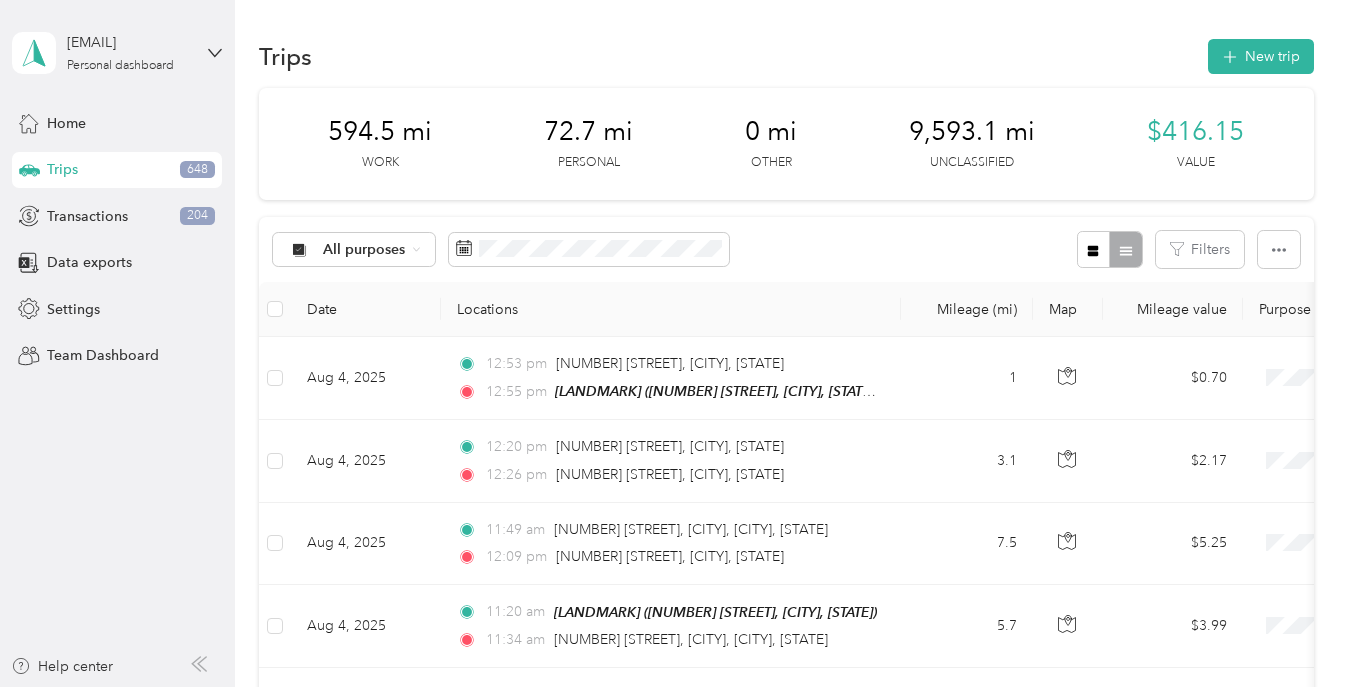 click on "All purposes Filters" at bounding box center (786, 249) 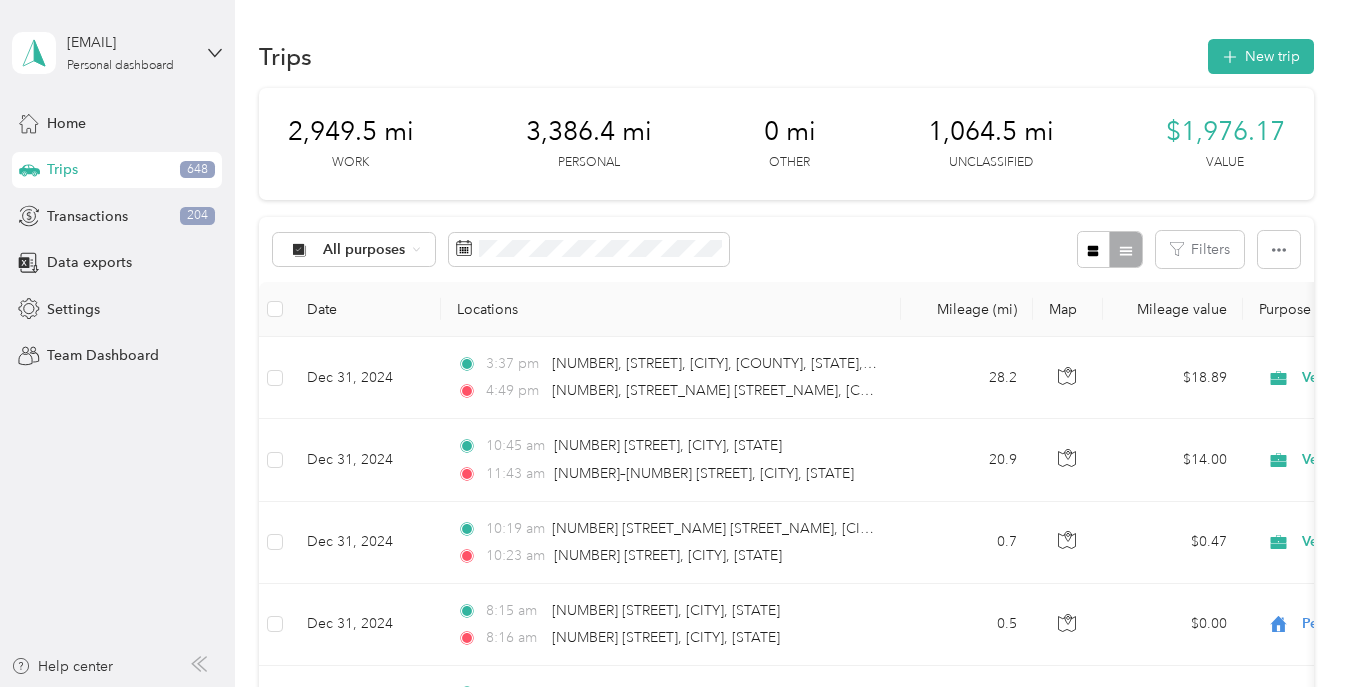 click on "0.7" at bounding box center [967, 543] 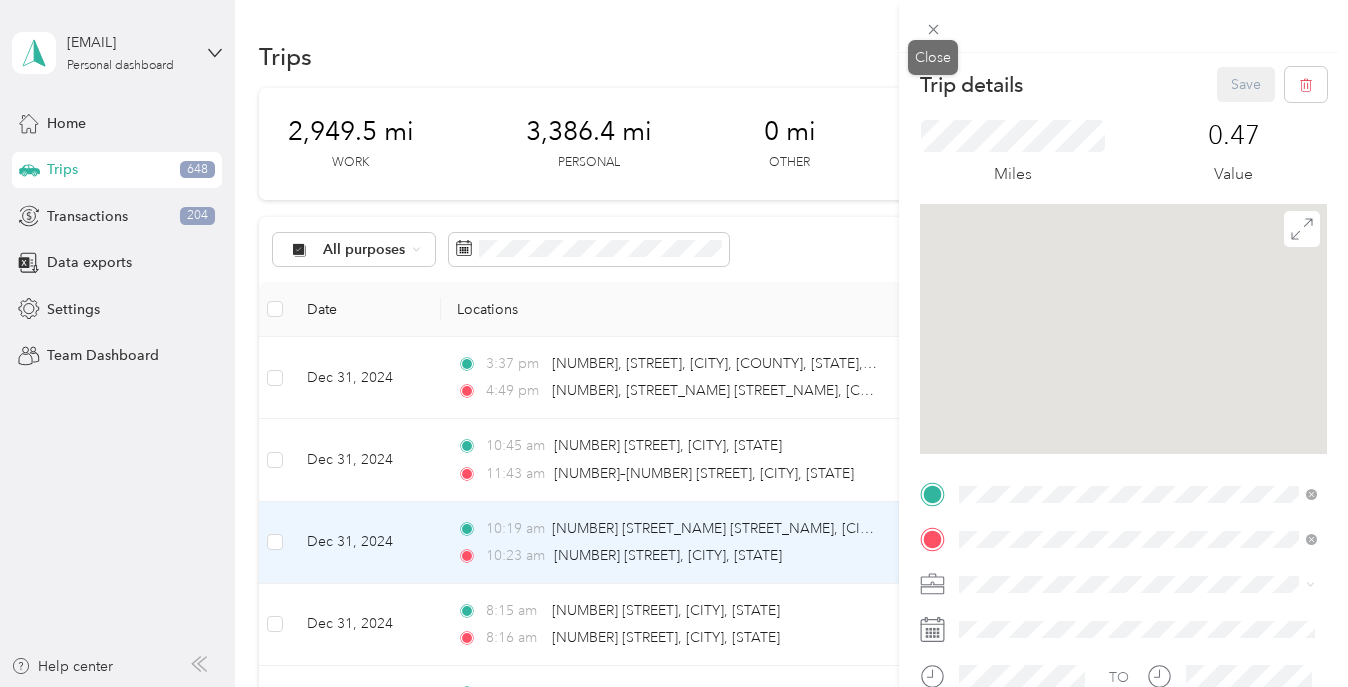 click 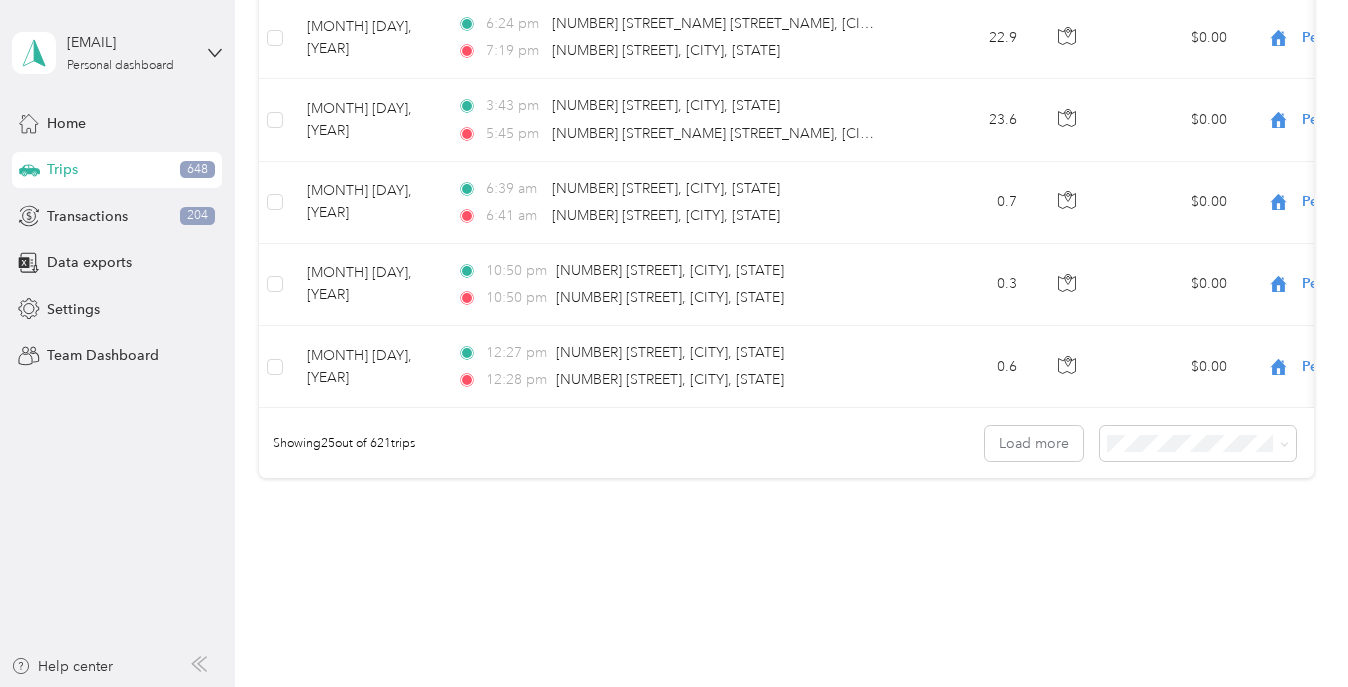 scroll, scrollTop: 2057, scrollLeft: 0, axis: vertical 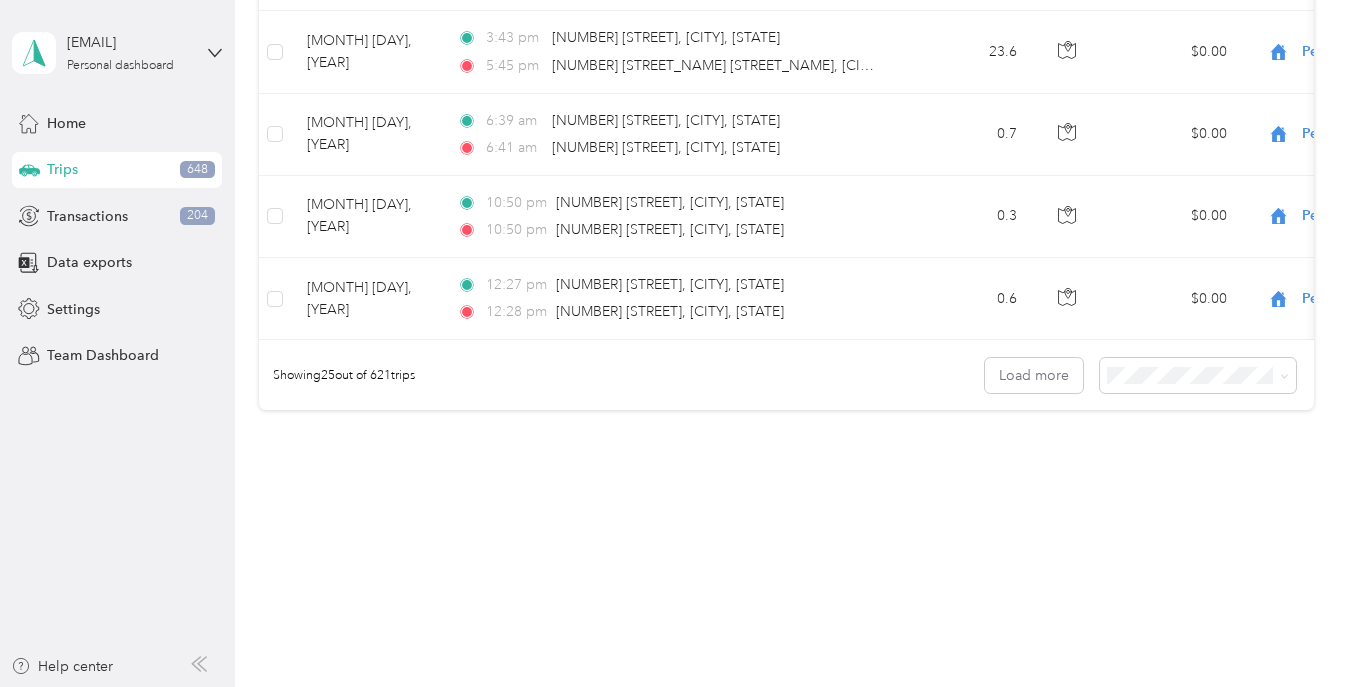 click on "100 per load" at bounding box center (1160, 479) 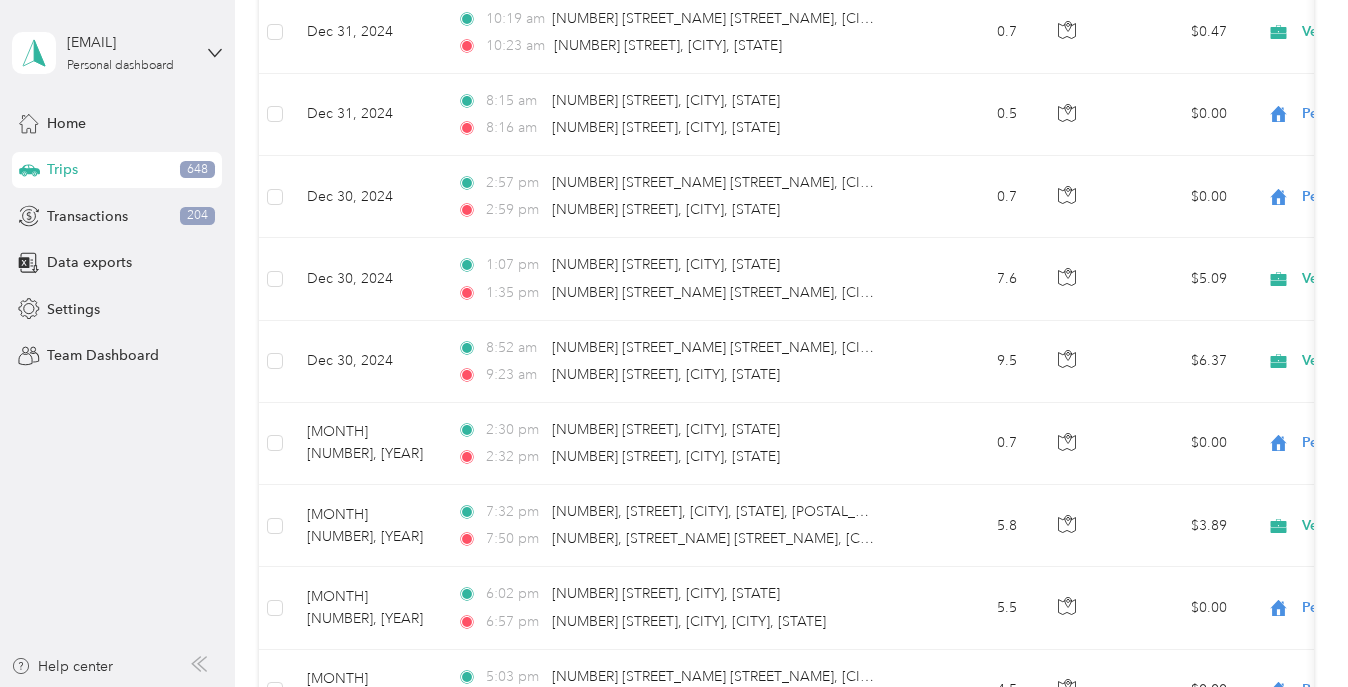 scroll, scrollTop: 8226, scrollLeft: 0, axis: vertical 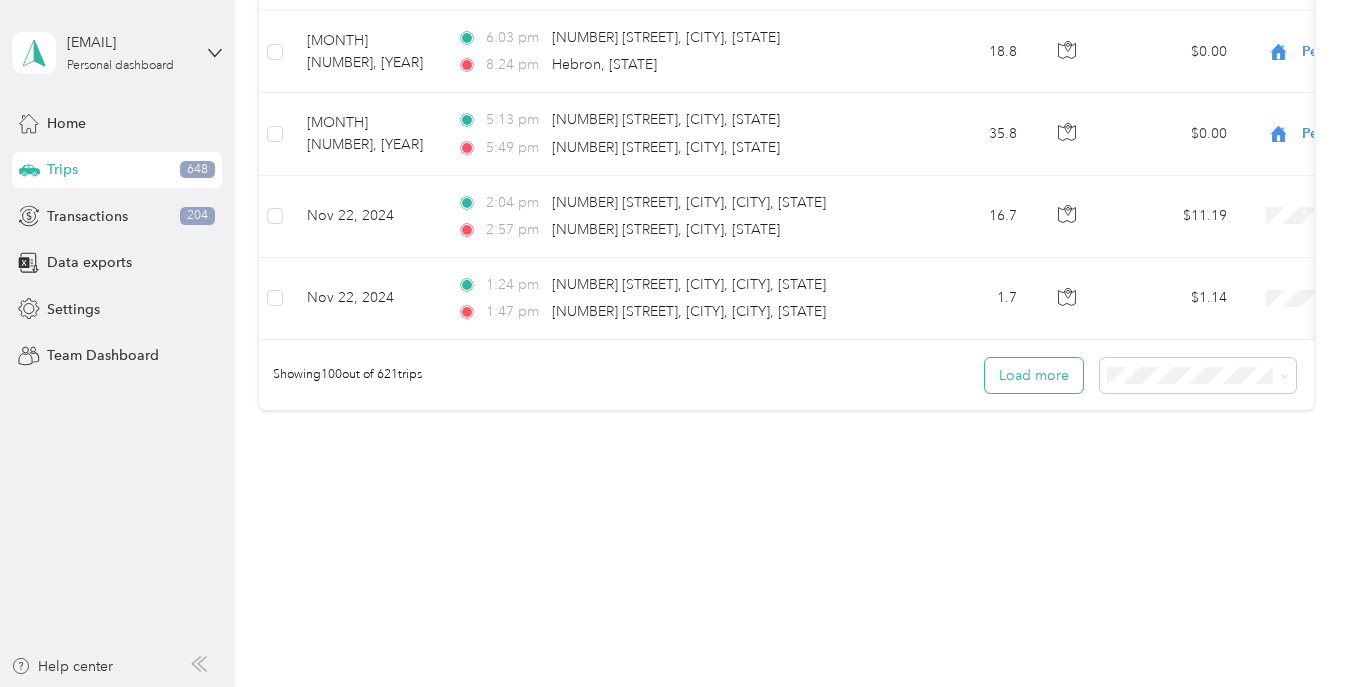 click on "Load more" at bounding box center [1034, 375] 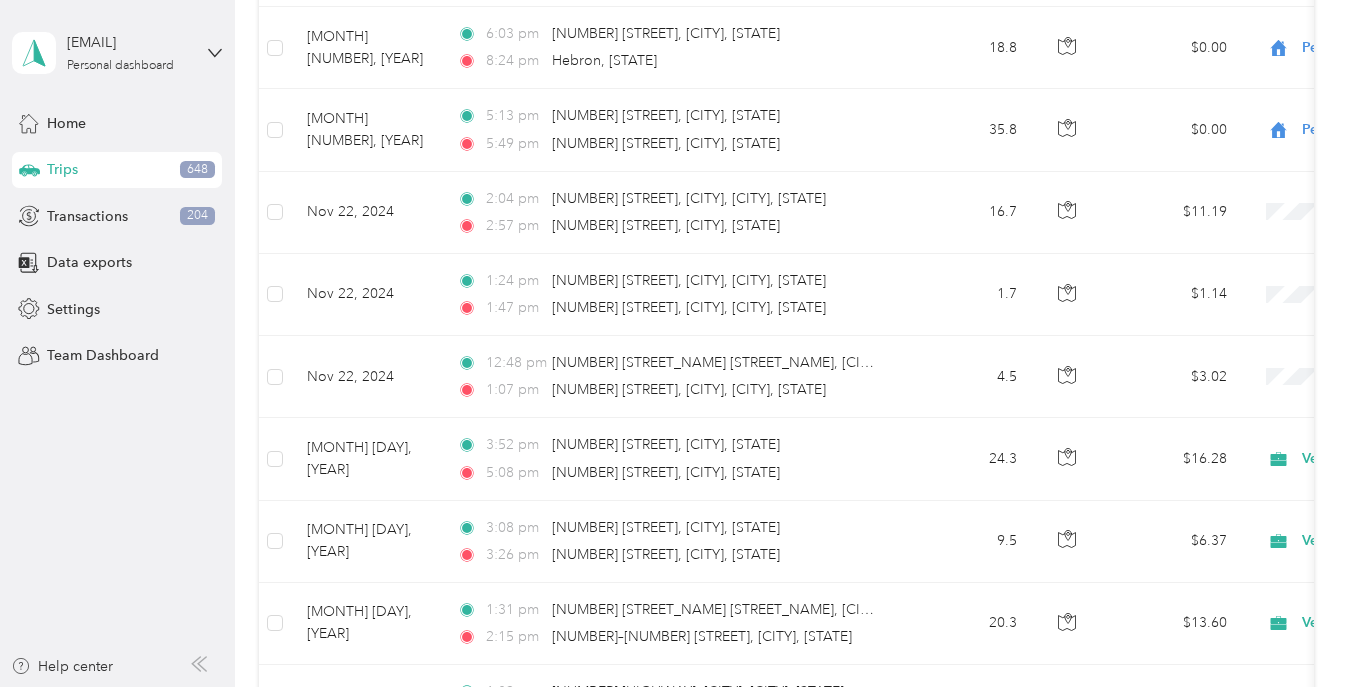 scroll, scrollTop: 0, scrollLeft: 0, axis: both 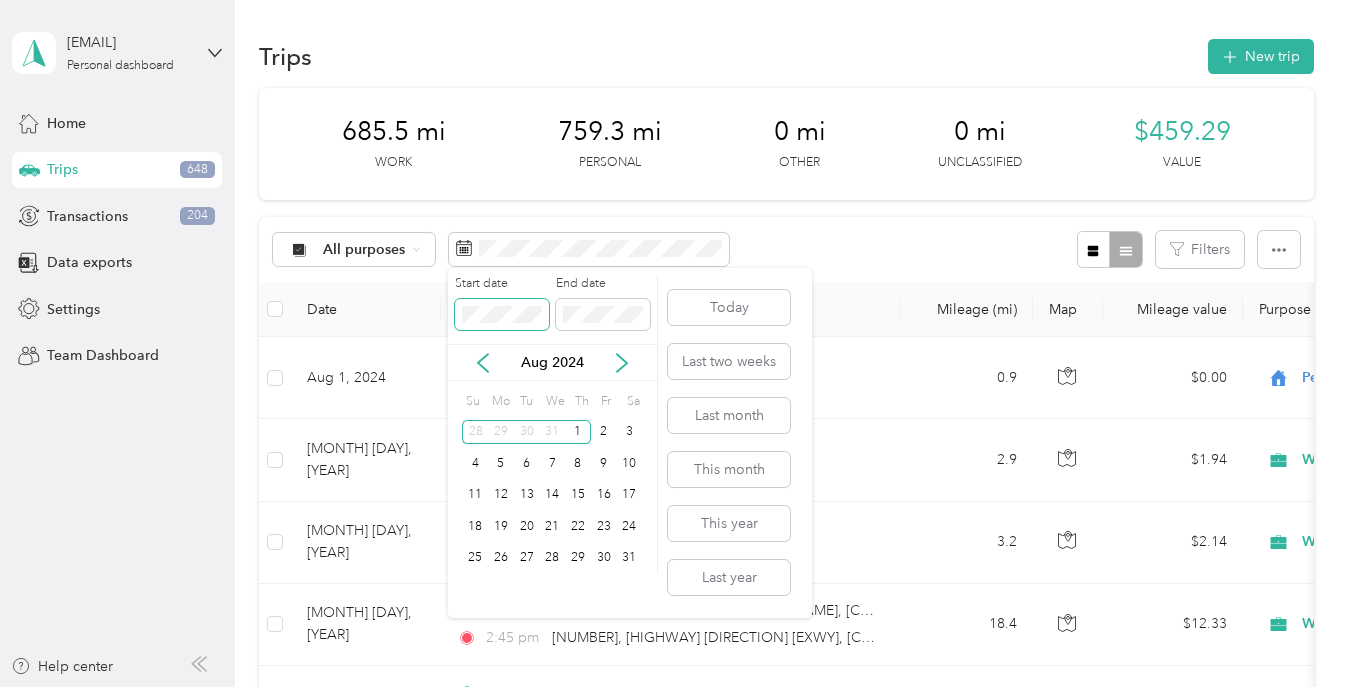 click on "[EMAIL] Personal dashboard Home Trips 648 Transactions 204 Data exports Settings Team Dashboard   Help center Trips New trip [NUMBER]   mi Work [NUMBER]   mi Personal 0   mi Other 0   mi Unclassified [CURRENCY][NUMBER] Value All purposes Filters Date Locations Mileage (mi) Map Mileage value Purpose Track Method Report                     [MONTH] [DAY], [YEAR] [NUMBER] [STREET_NAME] [STREET_NAME], [CITY], [STATE] [TIME] [NUMBER] [STREET_NAME] [STREET_NAME], [CITY], [STATE] [NUMBER] [CURRENCY][CURRENCY] Personal GPS -- [MONTH] [DAY], [YEAR] [NUMBER] [STREET_NAME] [STREET_NAME], [CITY], [STATE] [TIME] [NUMBER] [STREET_NAME] [STREET_NAME], [CITY], [STATE] [NUMBER] [CURRENCY][CURRENCY] Work GPS -- [MONTH] [DAY], [YEAR] [NUMBER] [STREET_NAME] [STREET_NAME], [CITY], [STATE] [TIME] [NUMBER] [STREET_NAME] [STREET_NAME], [CITY], [STATE] [NUMBER] [CURRENCY][CURRENCY] Work GPS -- [MONTH] [DAY], [YEAR] [NUMBER], [STREET_NAME] [STREET_NAME], [CITY], [COUNTY], [STATE], [POSTAL_CODE], [COUNTRY] [TIME] [NUMBER], [HIGHWAY]-[NUMBER] [STREET_NAME], [CITY], [COUNTY], [STATE], [POSTAL_CODE], [COUNTRY] [NUMBER] [CURRENCY][CURRENCY] Work GPS -- [MONTH] [DAY], [YEAR] [NUMBER] [STREET_NAME] [STREET_NAME], [CITY], [STATE] [TIME] [NUMBER] [STREET_NAME] [STREET_NAME], [CITY], [STATE] [NUMBER] [CURRENCY][CURRENCY] Work GPS -- [MONTH] [DAY], [YEAR]" at bounding box center (669, 343) 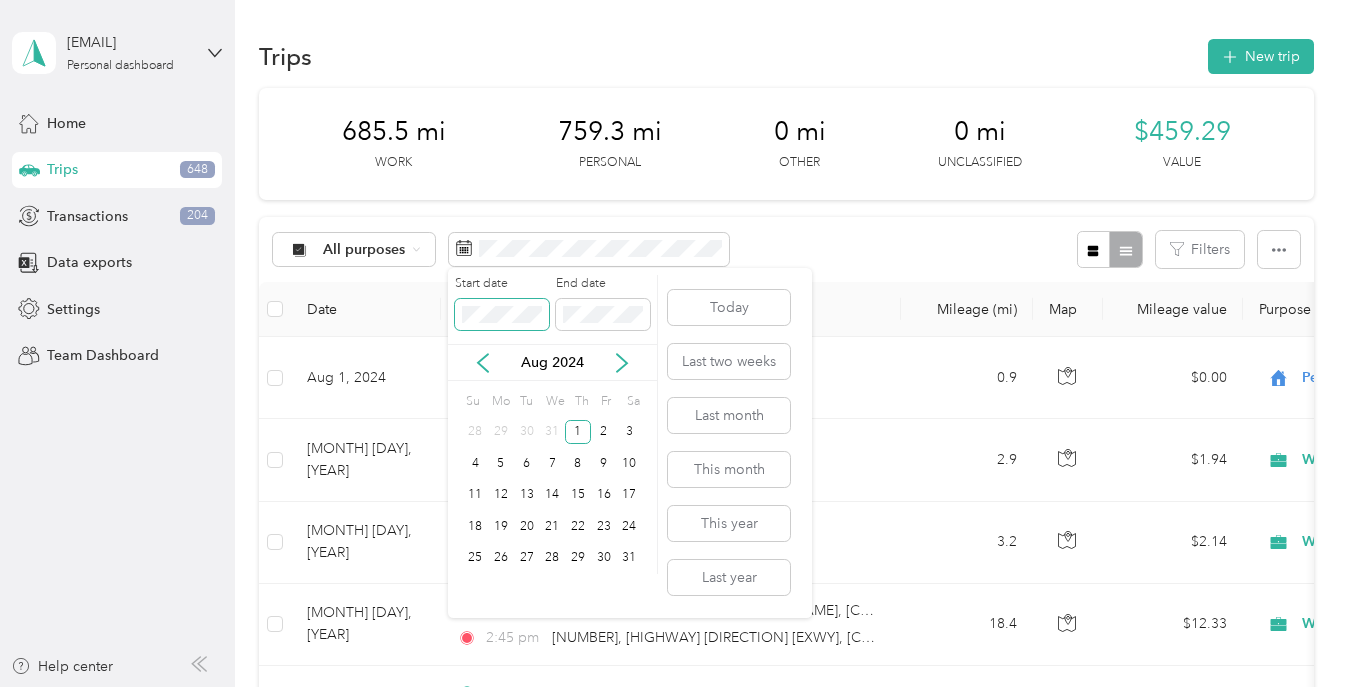click on "[EMAIL] Personal dashboard Home Trips 648 Transactions 204 Data exports Settings Team Dashboard   Help center Trips New trip [NUMBER]   mi Work [NUMBER]   mi Personal 0   mi Other 0   mi Unclassified [CURRENCY][NUMBER] Value All purposes Filters Date Locations Mileage (mi) Map Mileage value Purpose Track Method Report                     [MONTH] [DAY], [YEAR] [NUMBER] [STREET_NAME] [STREET_NAME], [CITY], [STATE] [TIME] [NUMBER] [STREET_NAME] [STREET_NAME], [CITY], [STATE] [NUMBER] [CURRENCY][CURRENCY] Personal GPS -- [MONTH] [DAY], [YEAR] [NUMBER] [STREET_NAME] [STREET_NAME], [CITY], [STATE] [TIME] [NUMBER] [STREET_NAME] [STREET_NAME], [CITY], [STATE] [NUMBER] [CURRENCY][CURRENCY] Work GPS -- [MONTH] [DAY], [YEAR] [NUMBER] [STREET_NAME] [STREET_NAME], [CITY], [STATE] [TIME] [NUMBER] [STREET_NAME] [STREET_NAME], [CITY], [STATE] [NUMBER] [CURRENCY][CURRENCY] Work GPS -- [MONTH] [DAY], [YEAR] [NUMBER], [STREET_NAME] [STREET_NAME], [CITY], [COUNTY], [STATE], [POSTAL_CODE], [COUNTRY] [TIME] [NUMBER], [HIGHWAY]-[NUMBER] [STREET_NAME], [CITY], [COUNTY], [STATE], [POSTAL_CODE], [COUNTRY] [NUMBER] [CURRENCY][CURRENCY] Work GPS -- [MONTH] [DAY], [YEAR] [NUMBER] [STREET_NAME] [STREET_NAME], [CITY], [STATE] [TIME] [NUMBER] [STREET_NAME] [STREET_NAME], [CITY], [STATE] [NUMBER] [CURRENCY][CURRENCY] Work GPS -- [MONTH] [DAY], [YEAR]" at bounding box center [669, 343] 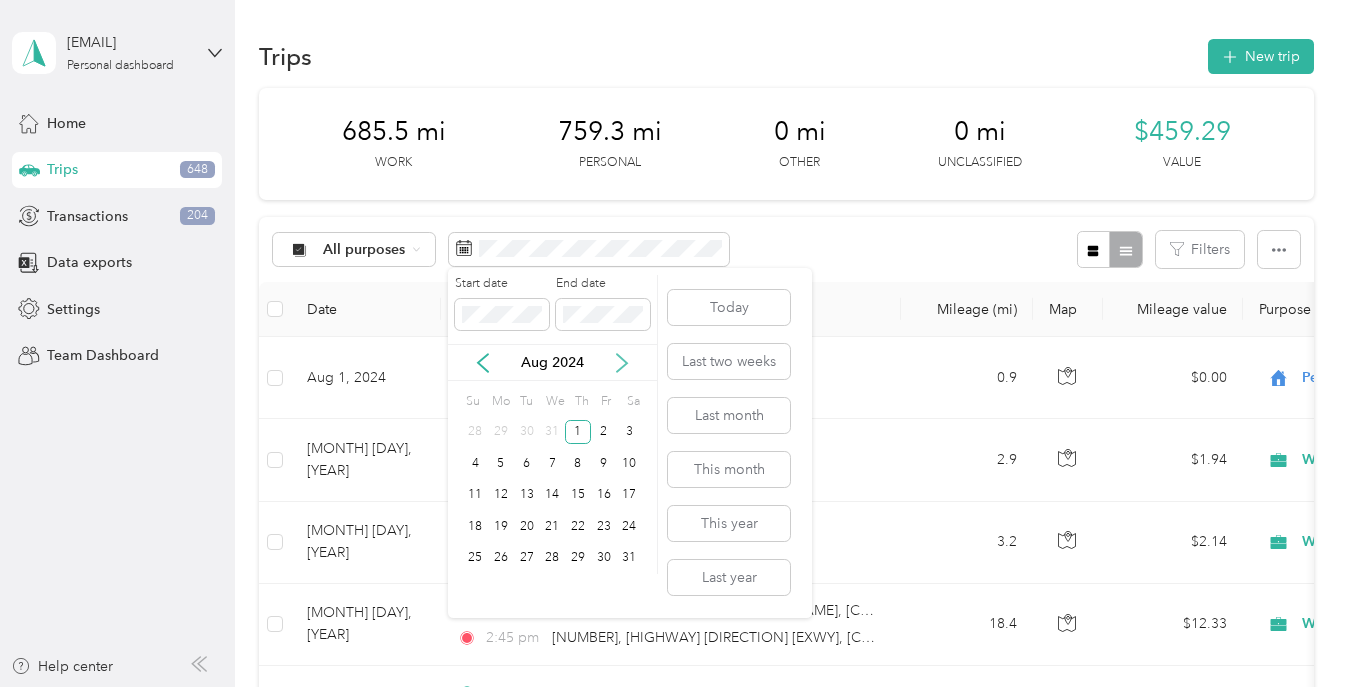 click 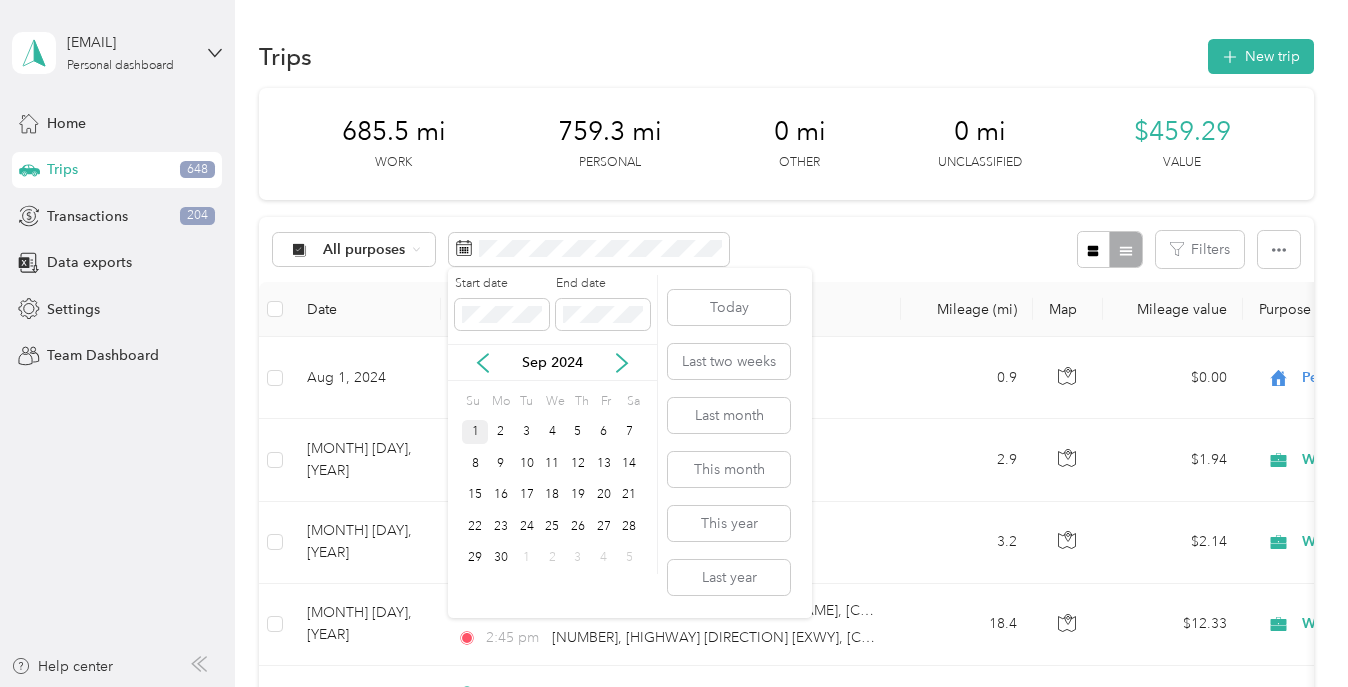 click on "1" at bounding box center (475, 432) 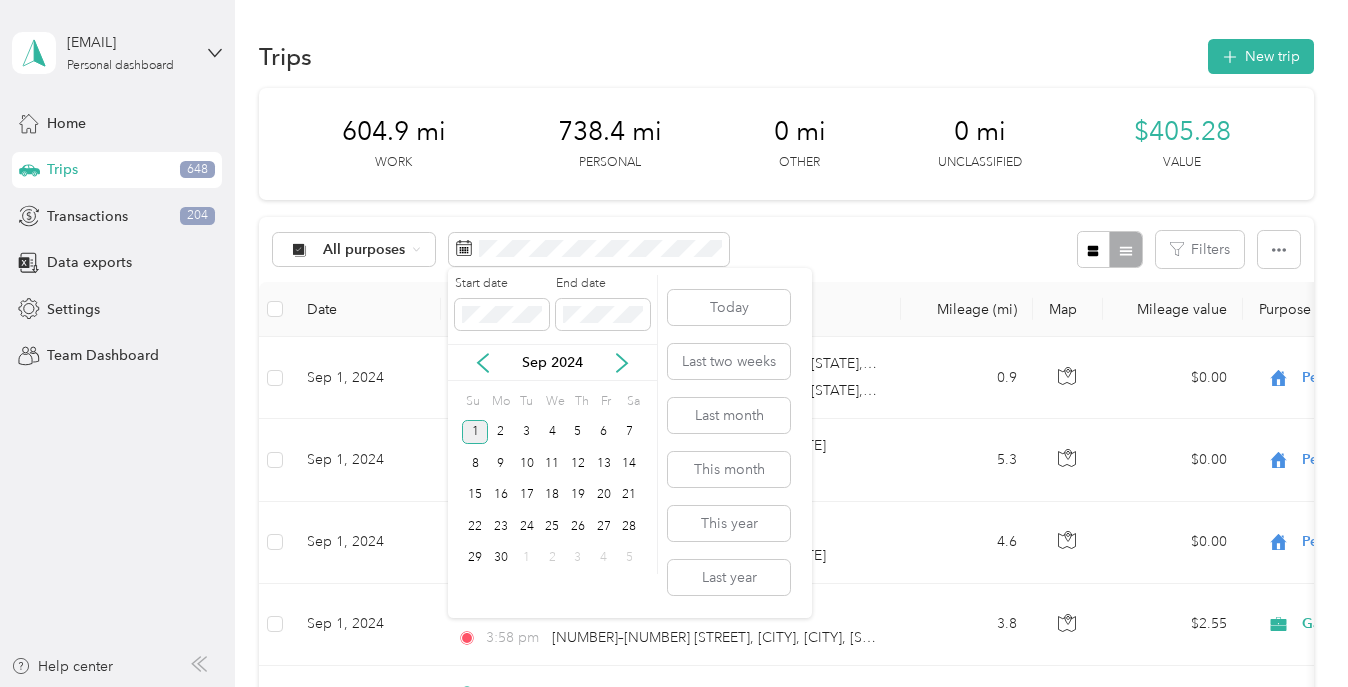 click on "1" at bounding box center (475, 432) 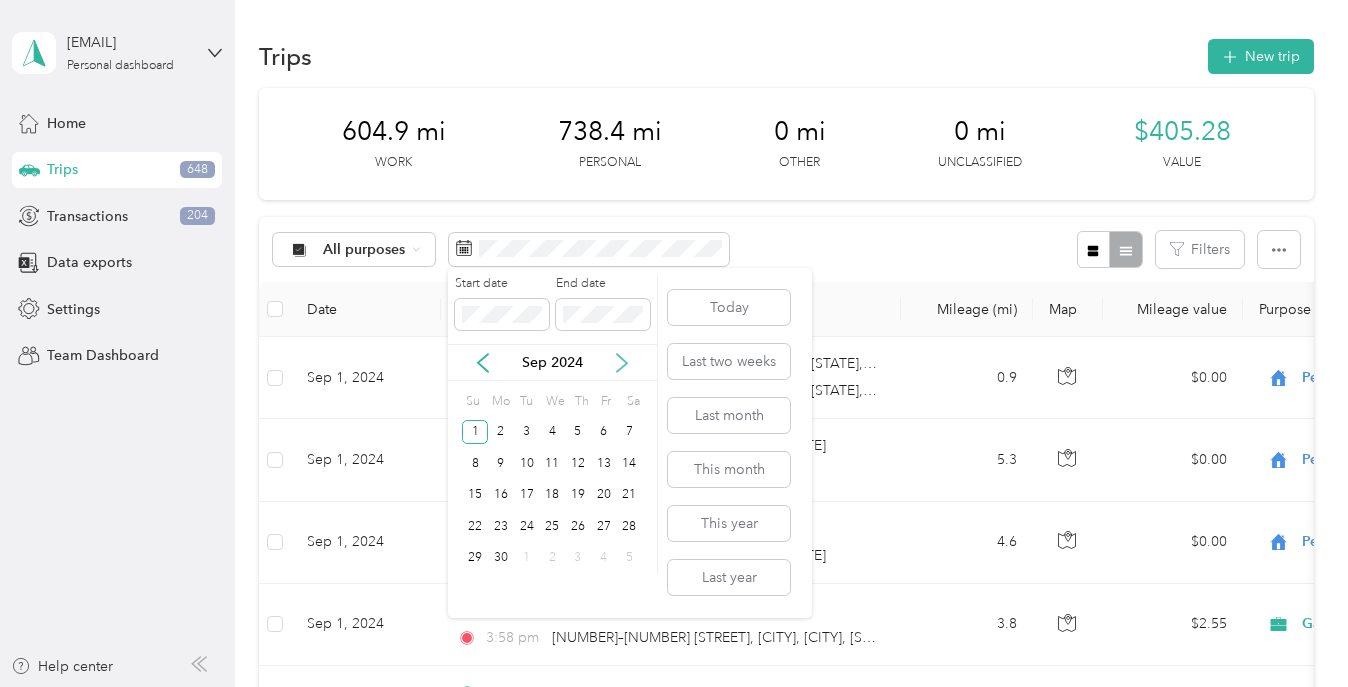 click 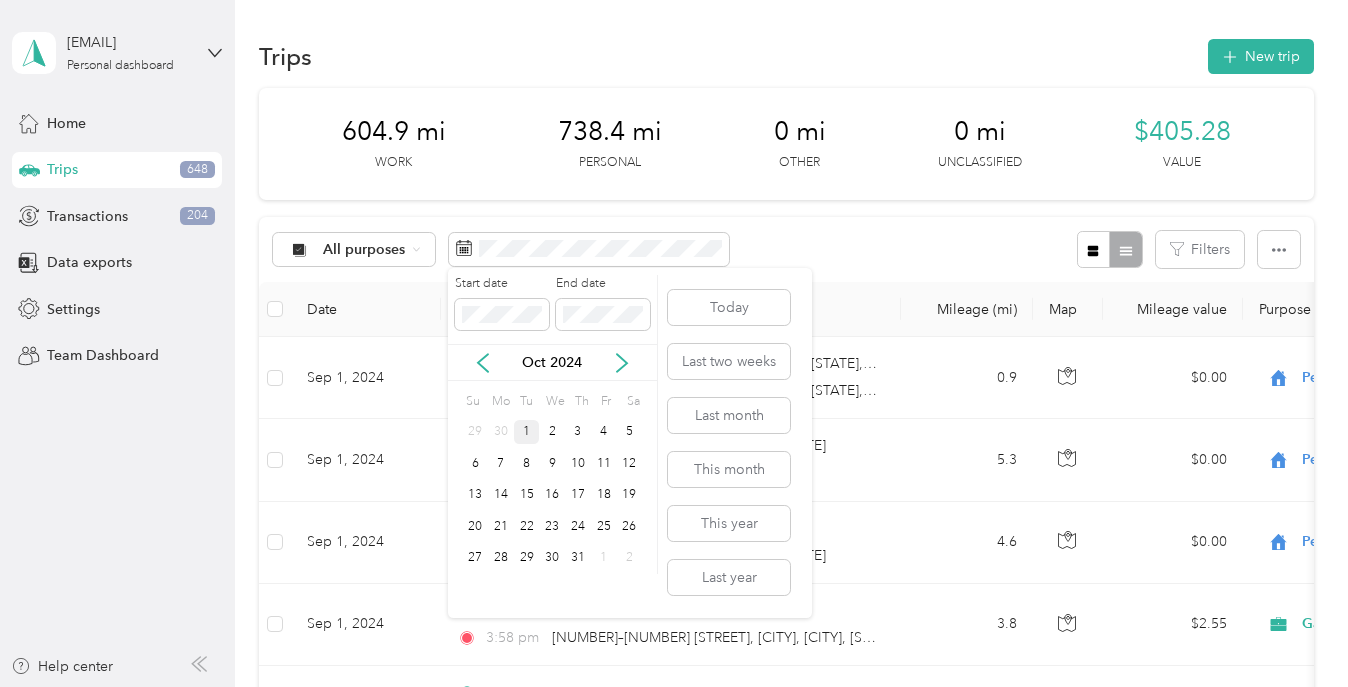 click on "1" at bounding box center (527, 432) 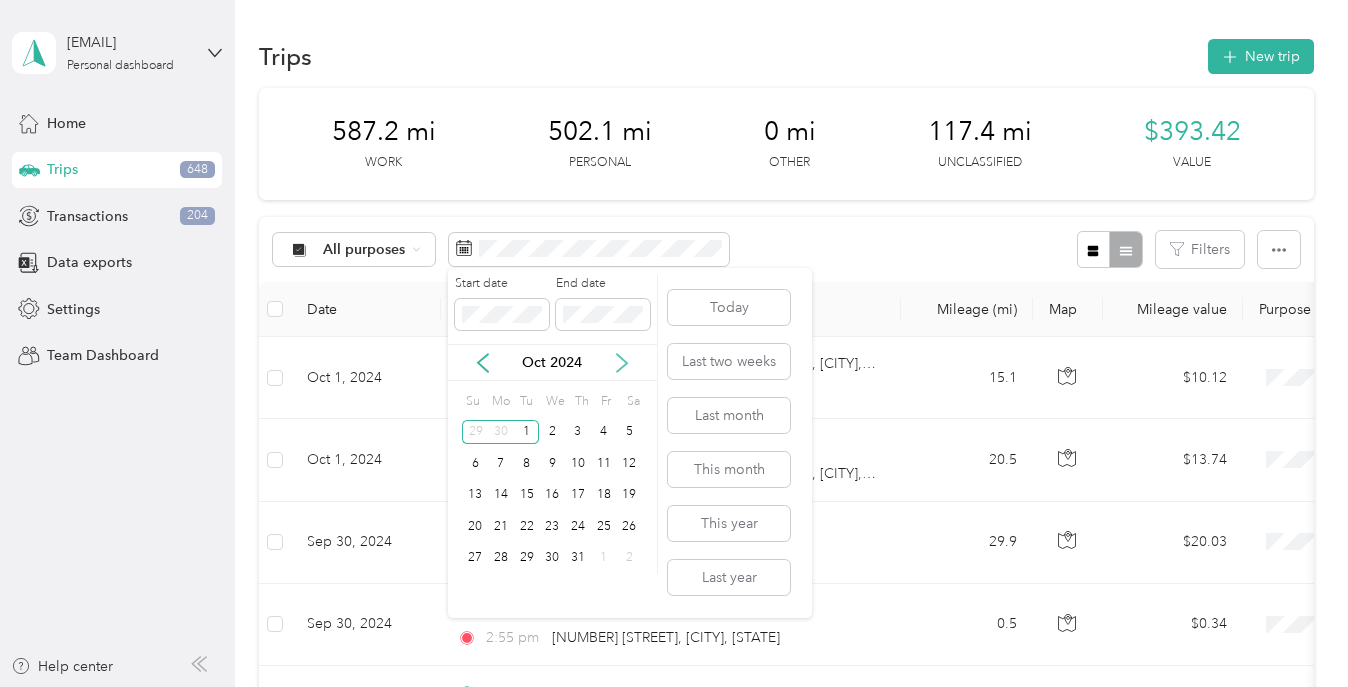 click 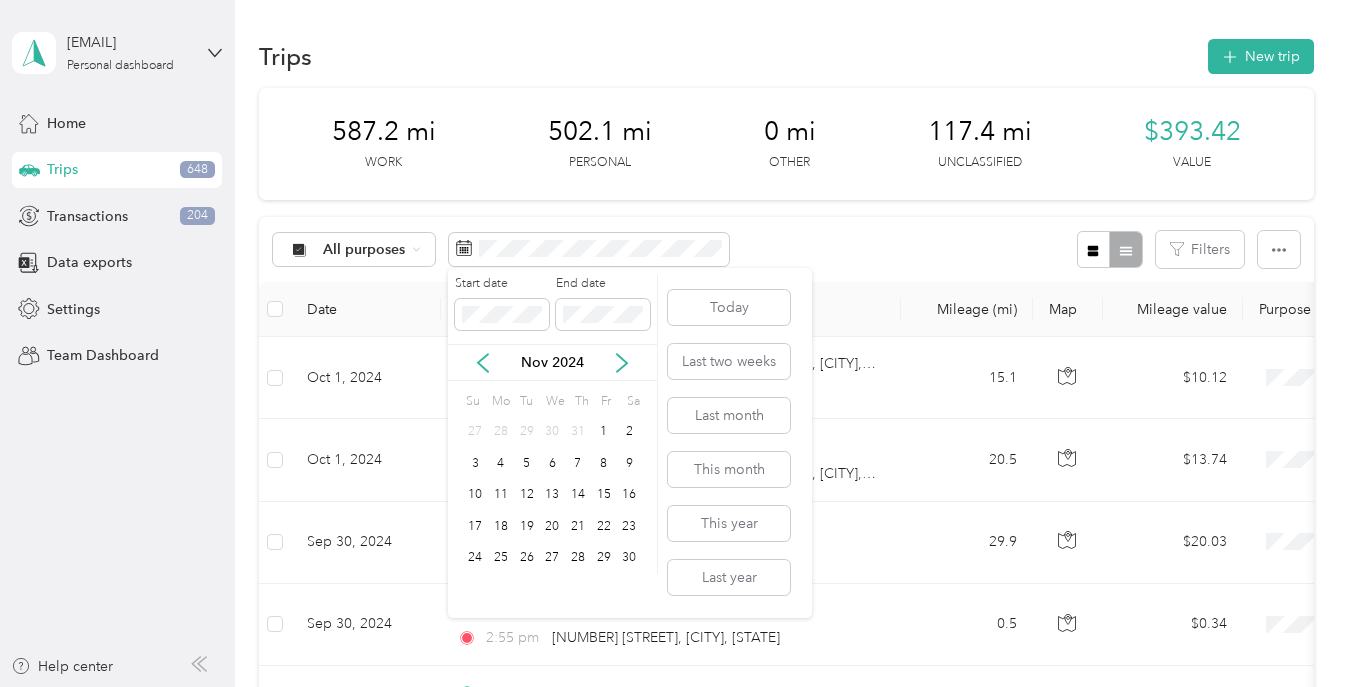 drag, startPoint x: 487, startPoint y: 364, endPoint x: 492, endPoint y: 344, distance: 20.615528 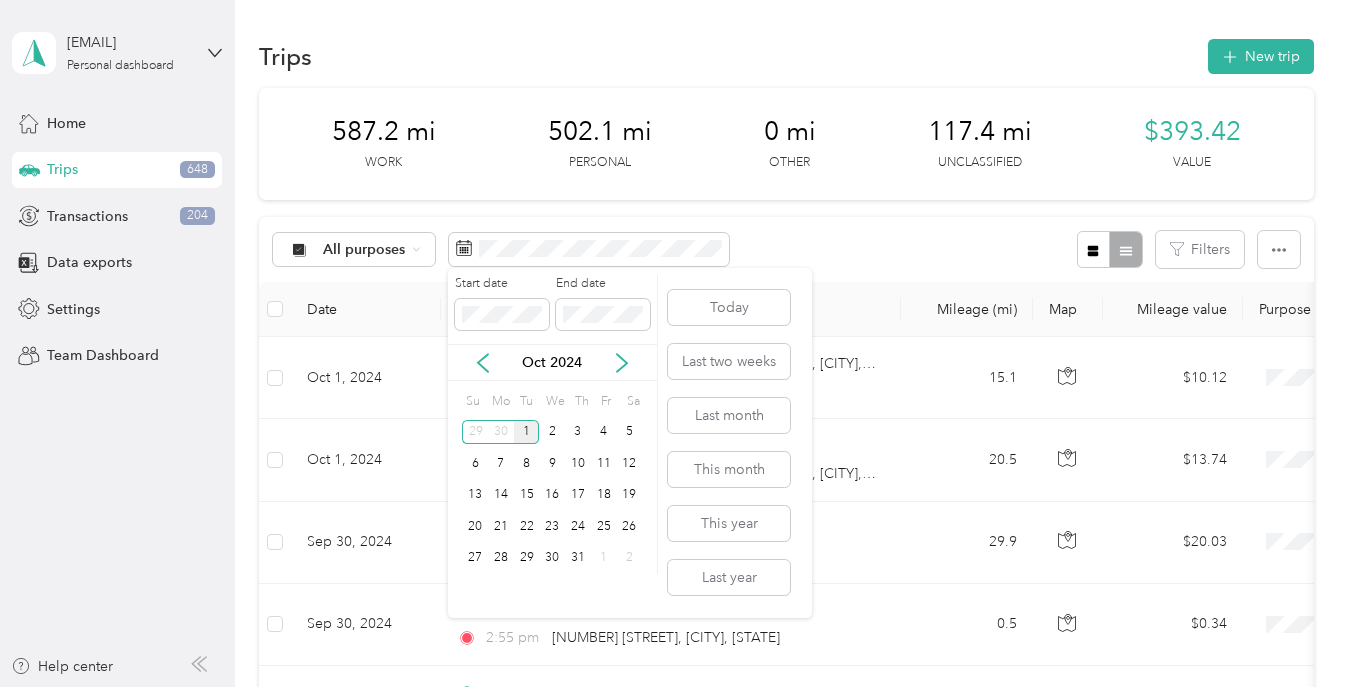 click on "1" at bounding box center [527, 432] 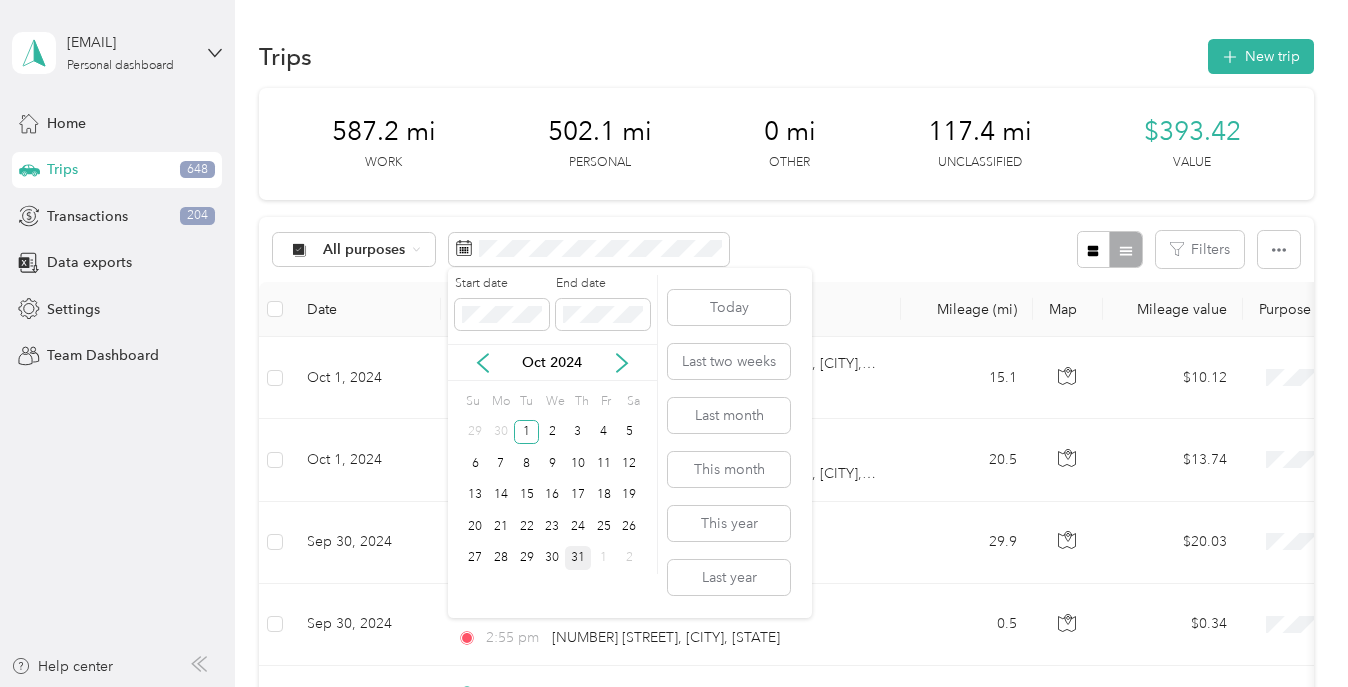 click on "31" at bounding box center [578, 558] 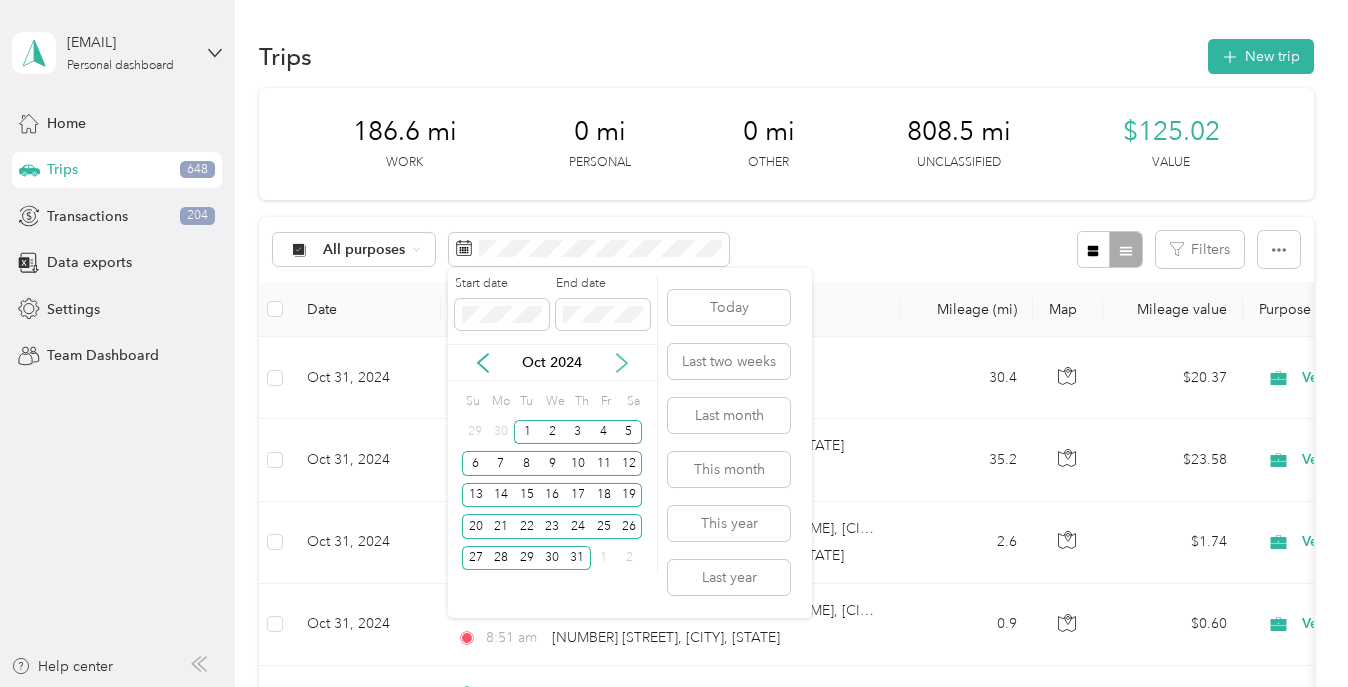 click 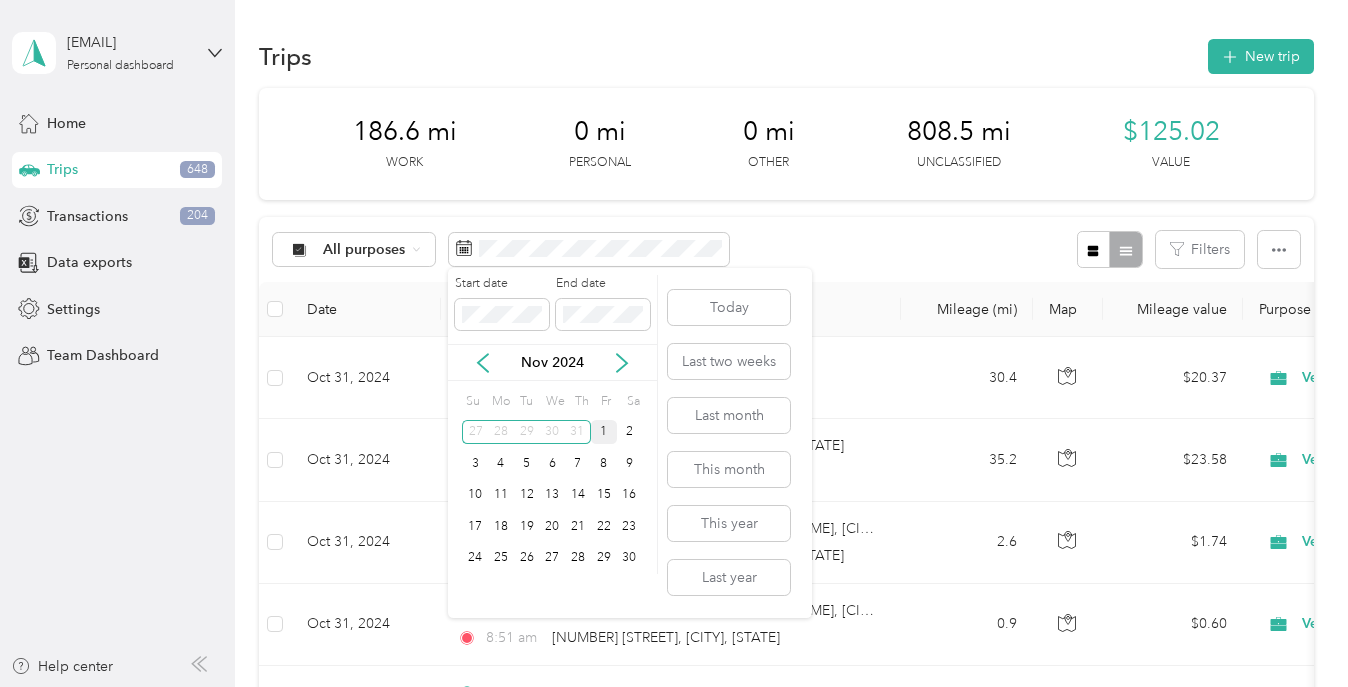 click on "1" at bounding box center [604, 432] 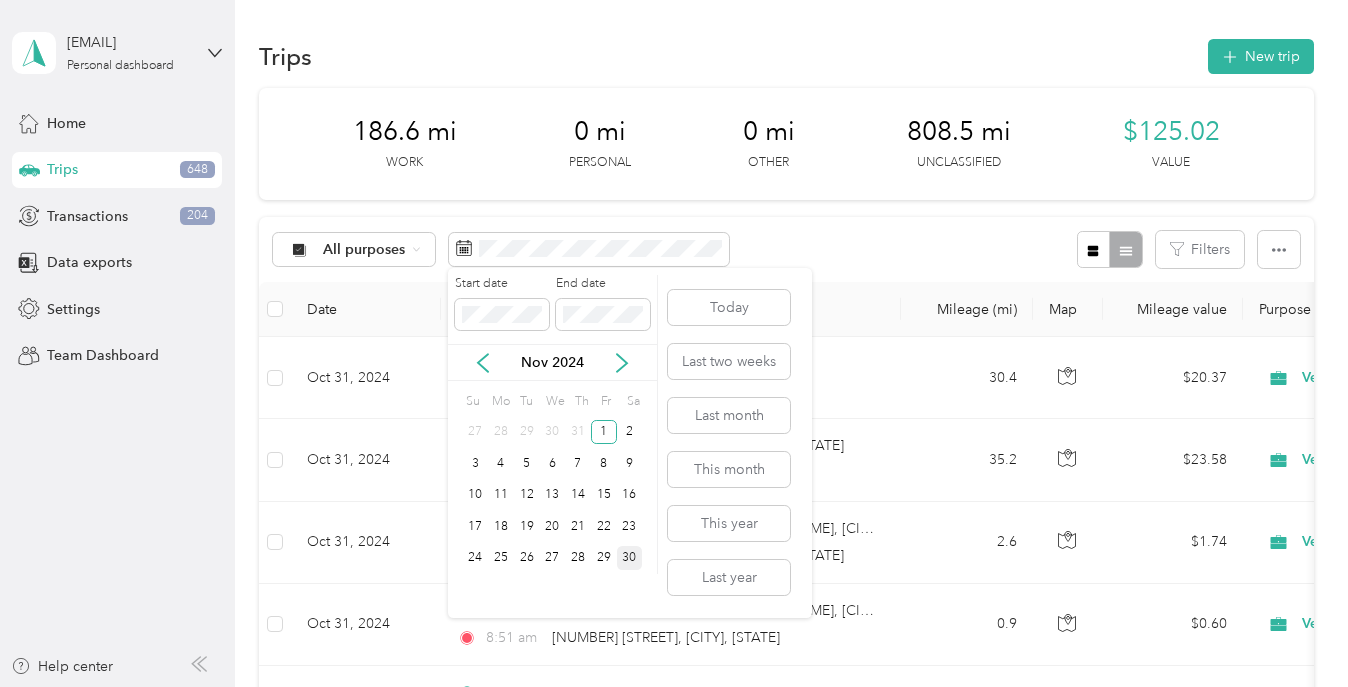 click on "30" at bounding box center (630, 558) 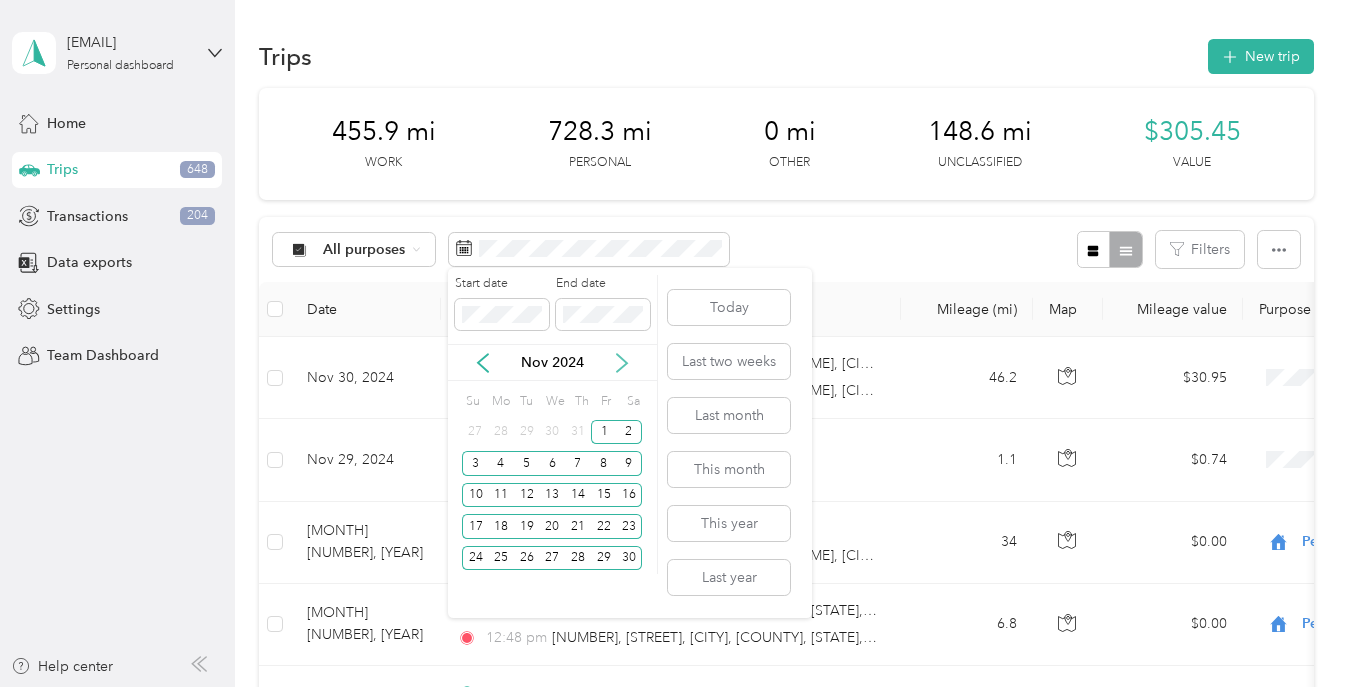 click 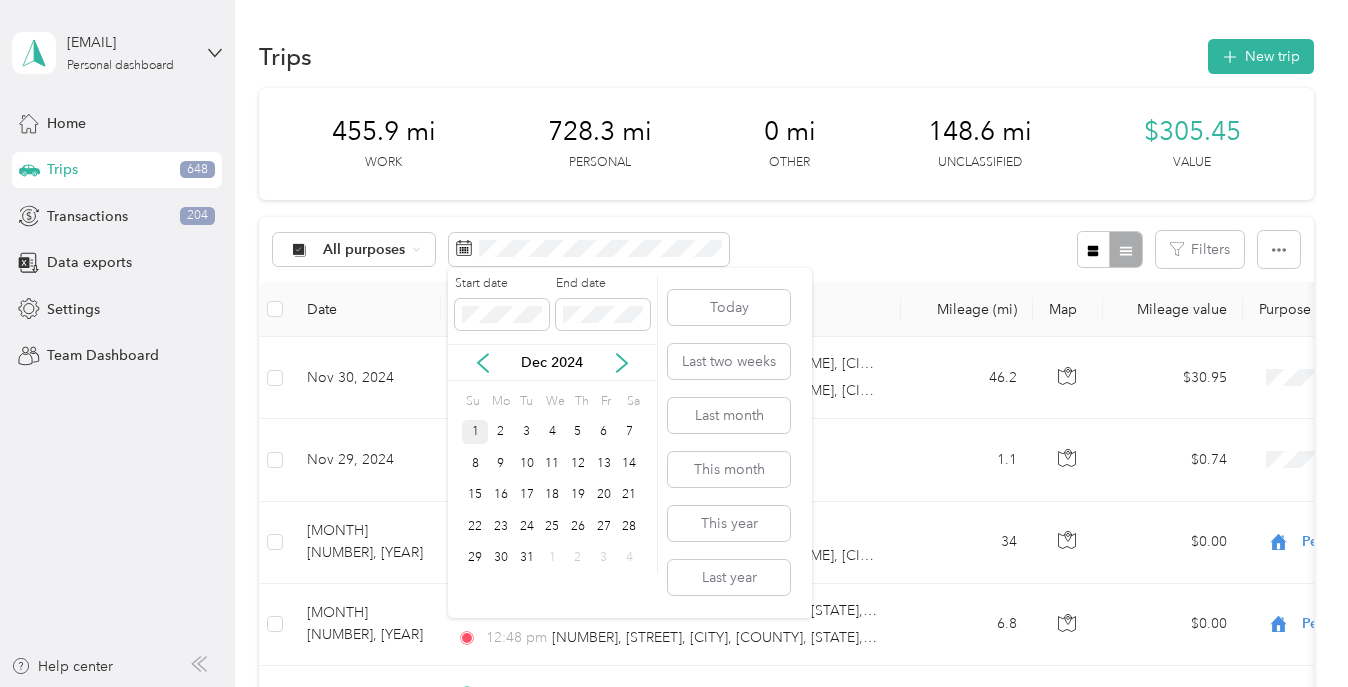 click on "1" at bounding box center (475, 432) 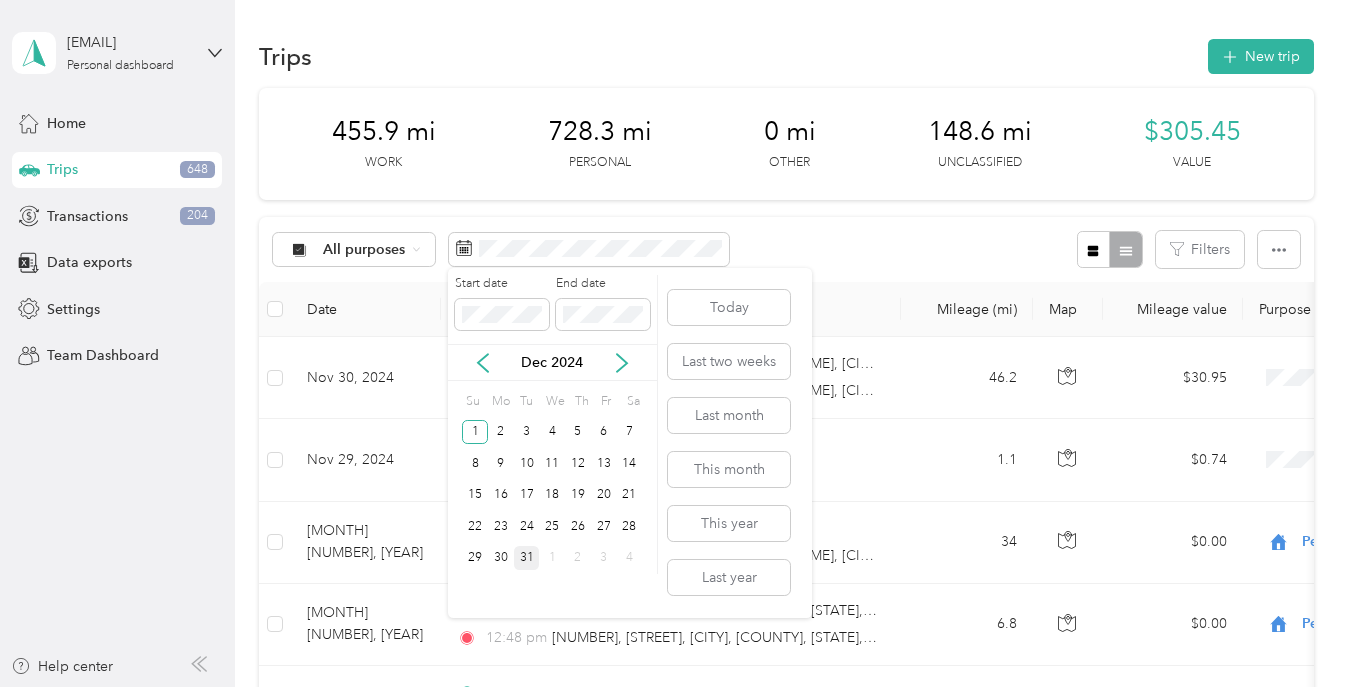 click on "31" at bounding box center [527, 558] 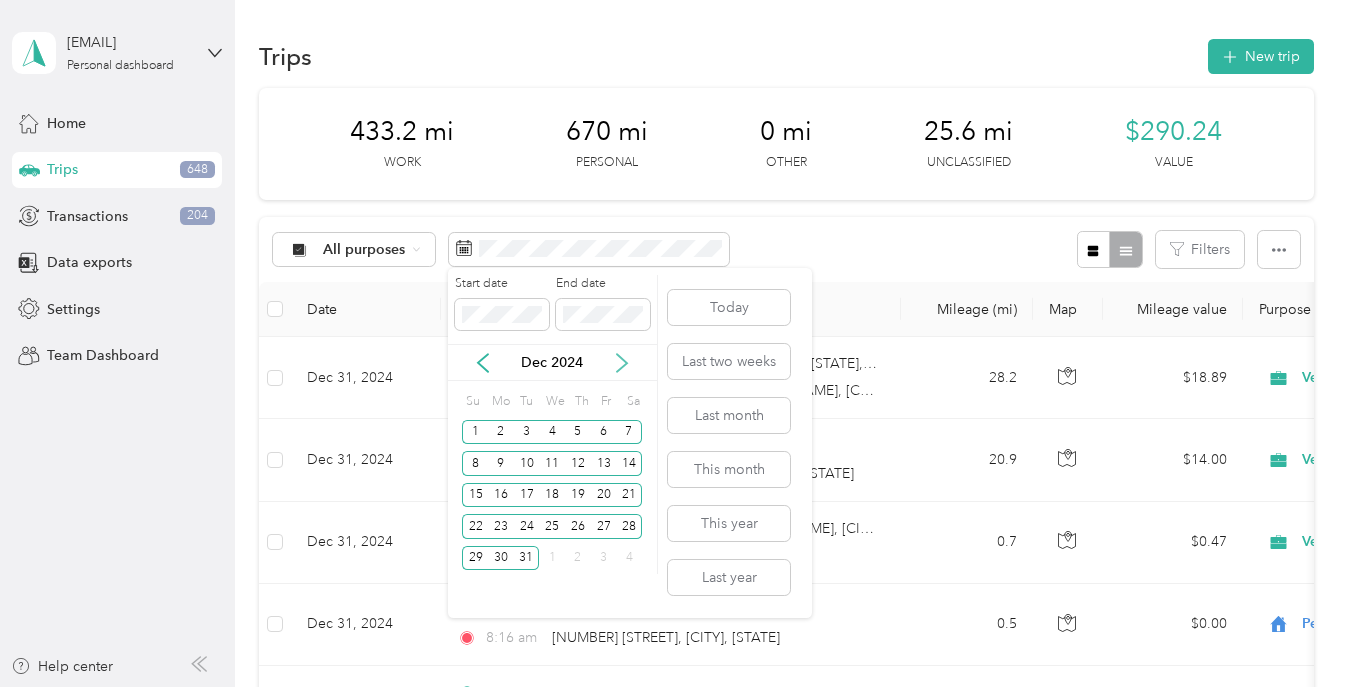 click 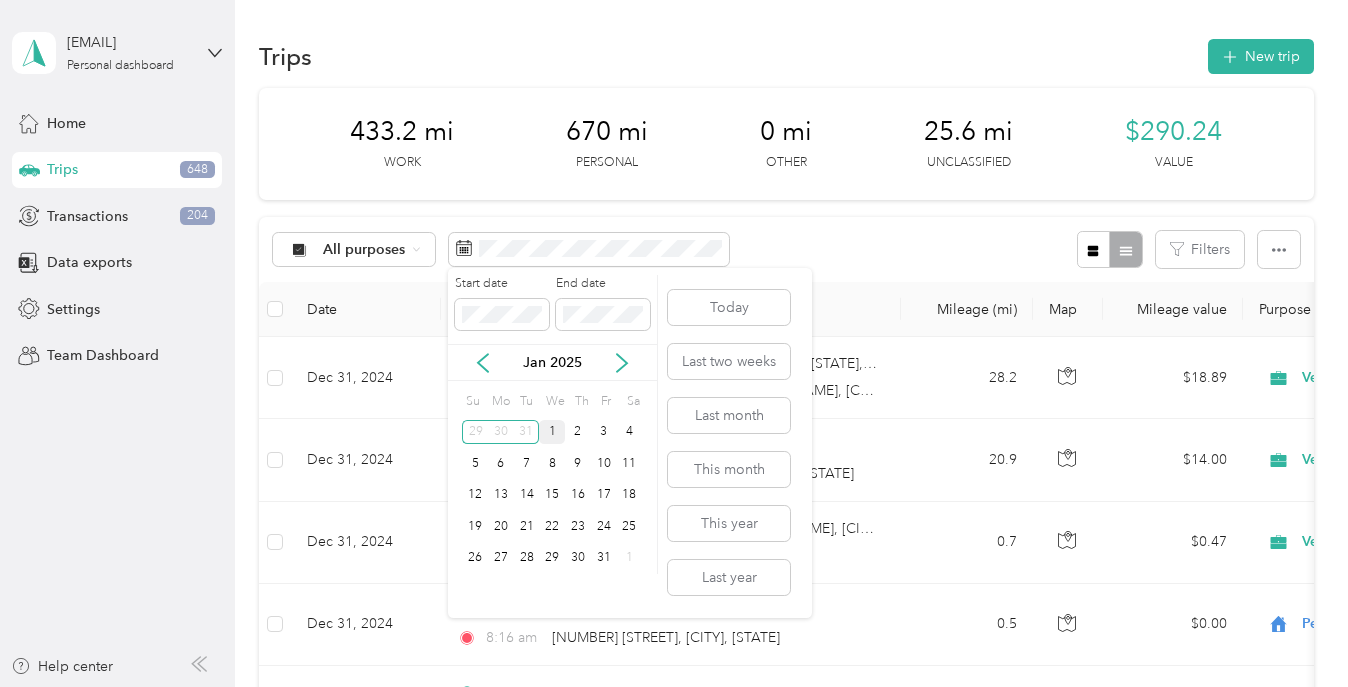 click on "1" at bounding box center [552, 432] 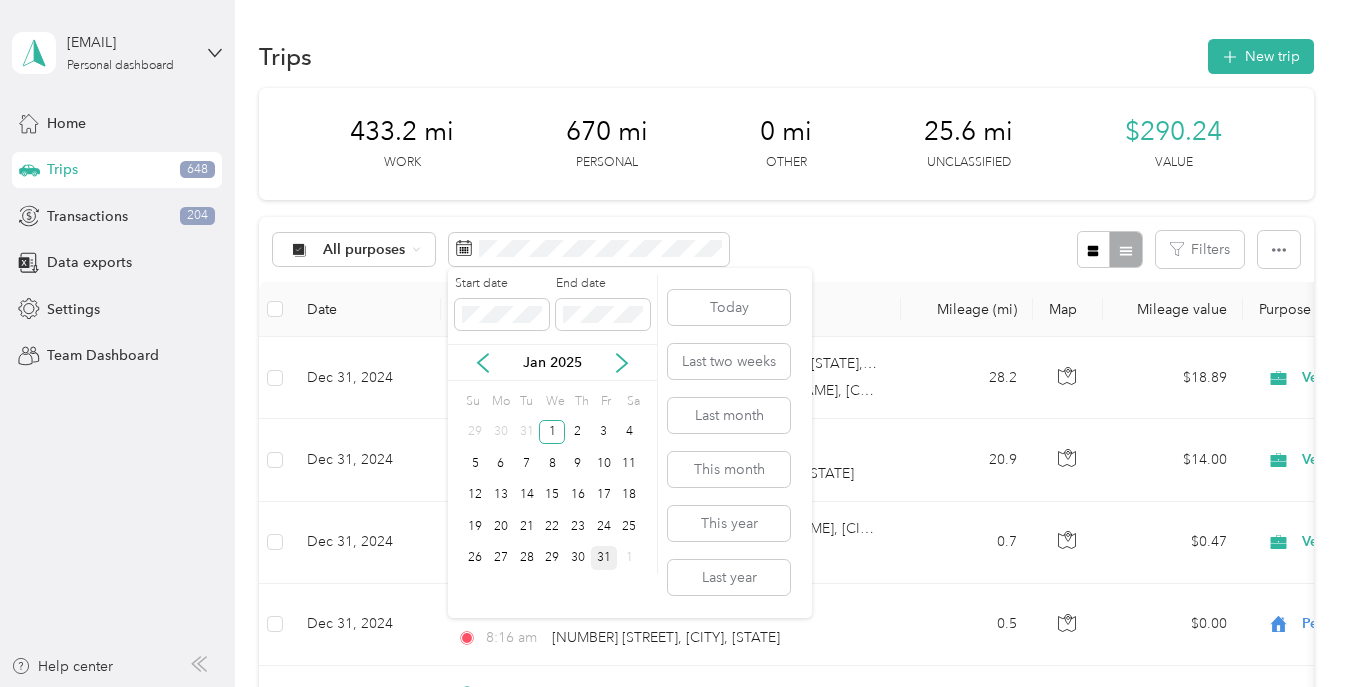 click on "31" at bounding box center [604, 558] 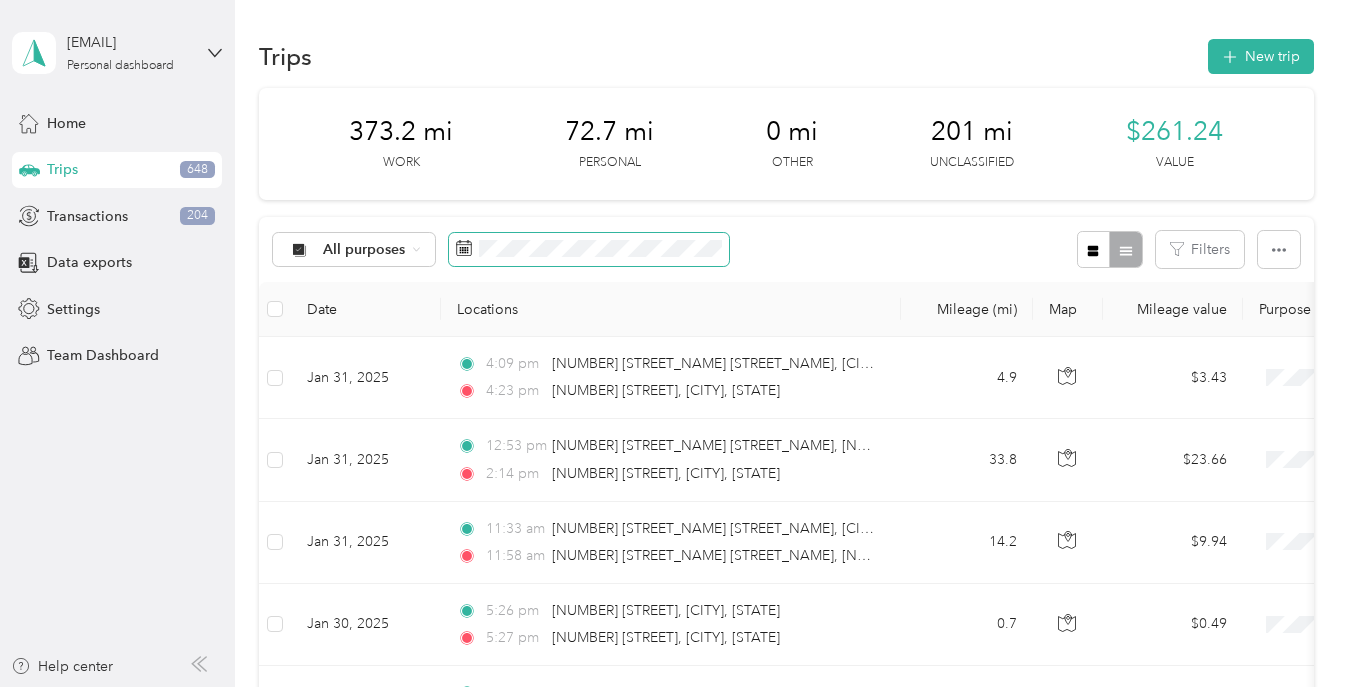 click at bounding box center [589, 250] 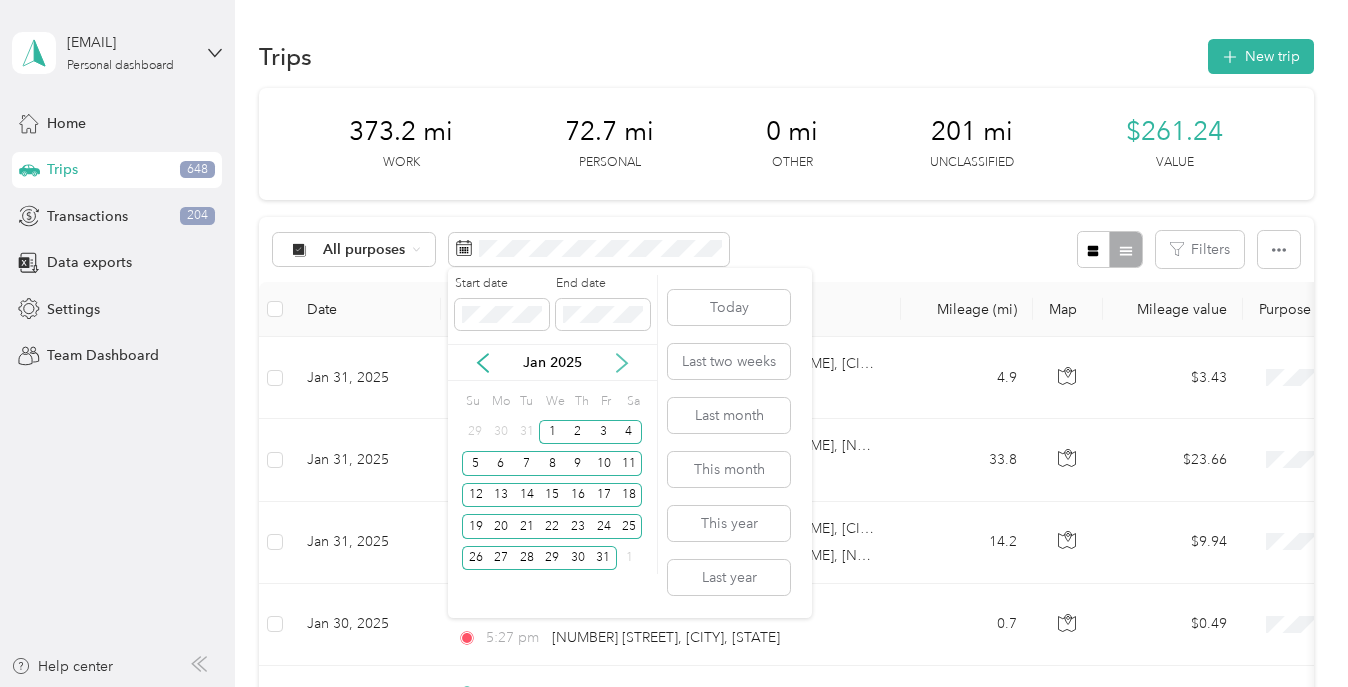 click 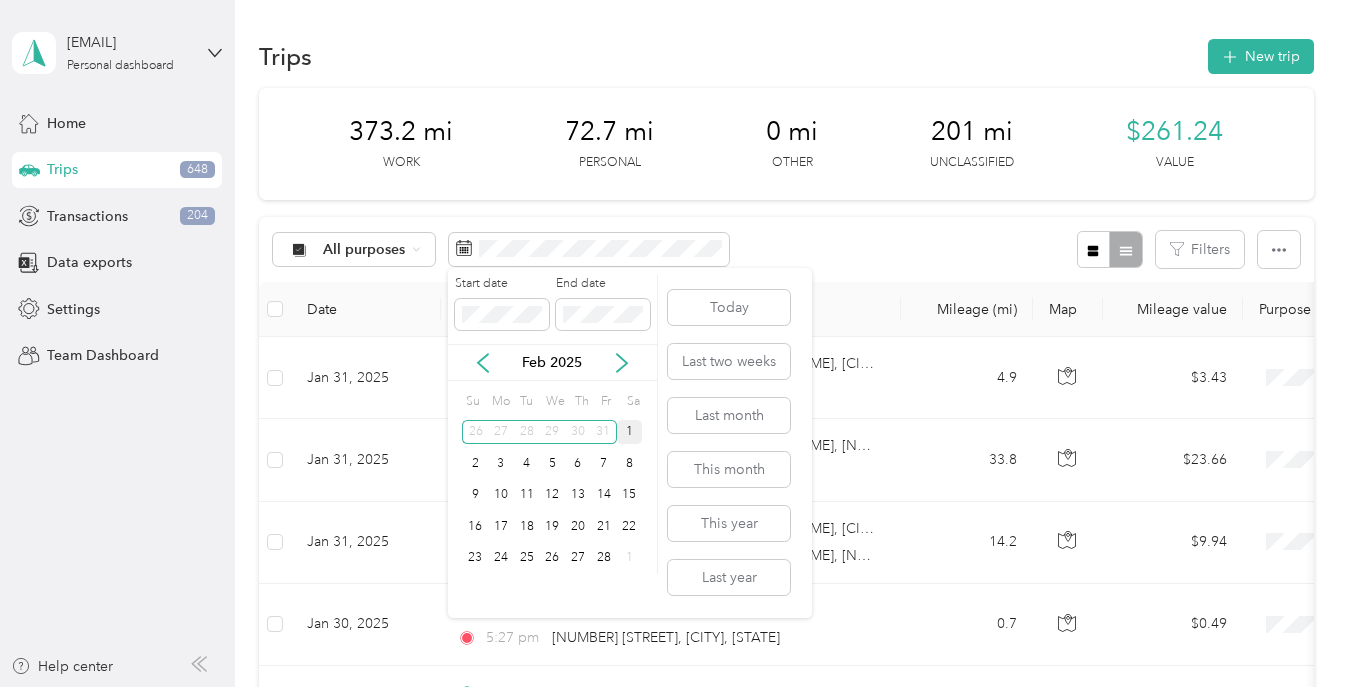 click on "1" at bounding box center [630, 432] 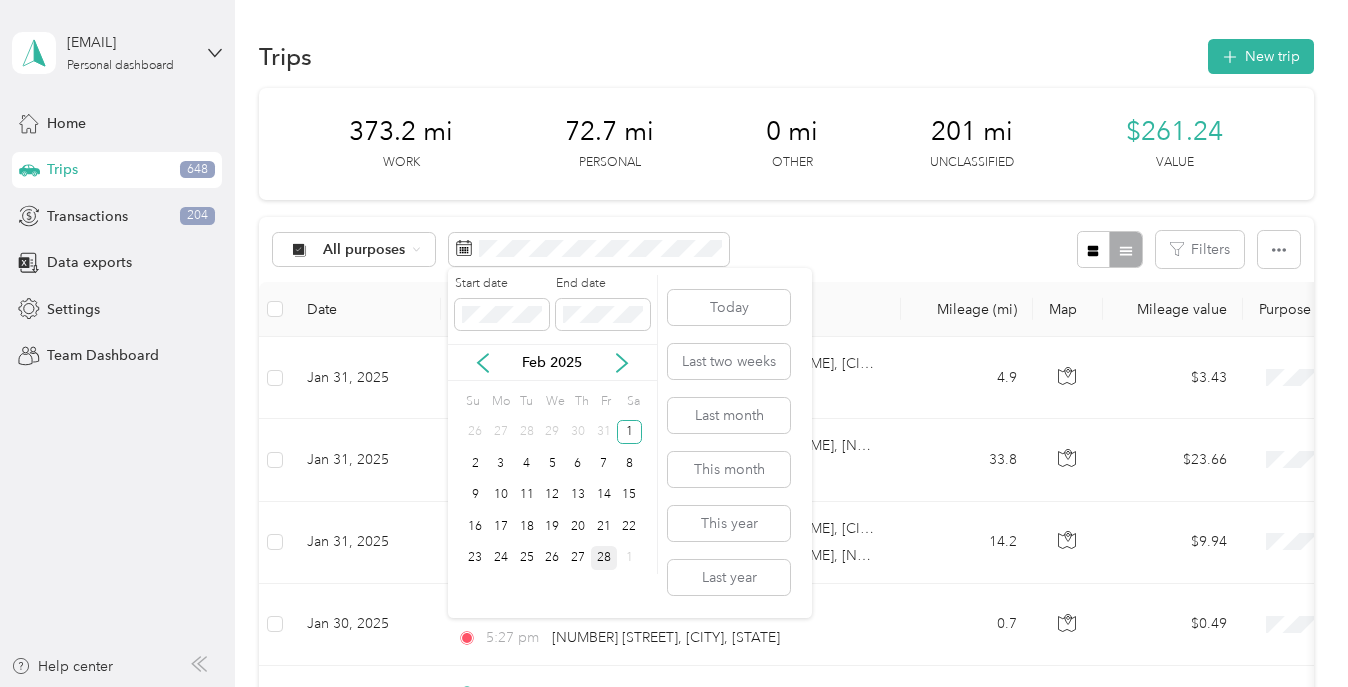 click on "28" at bounding box center (604, 558) 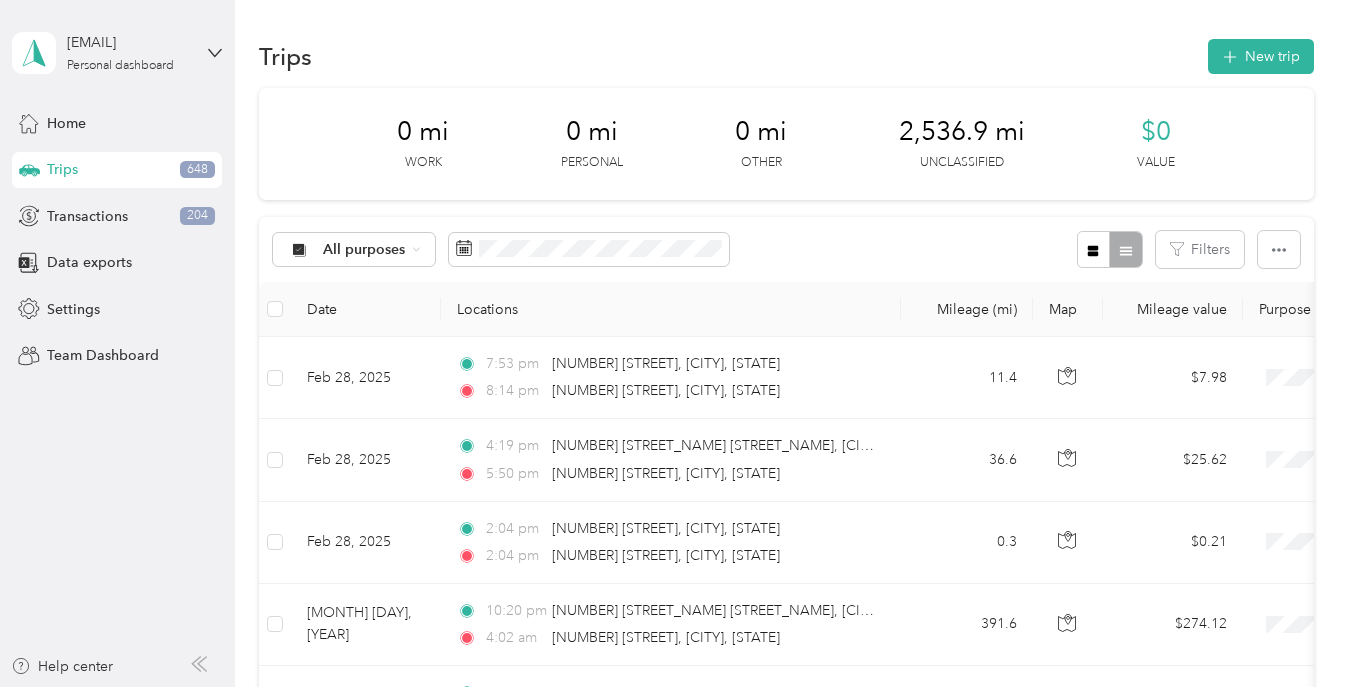 click on "[EMAIL] Personal dashboard Home Trips 648 Transactions 204 Data exports Settings Team Dashboard   Help center" at bounding box center (117, 343) 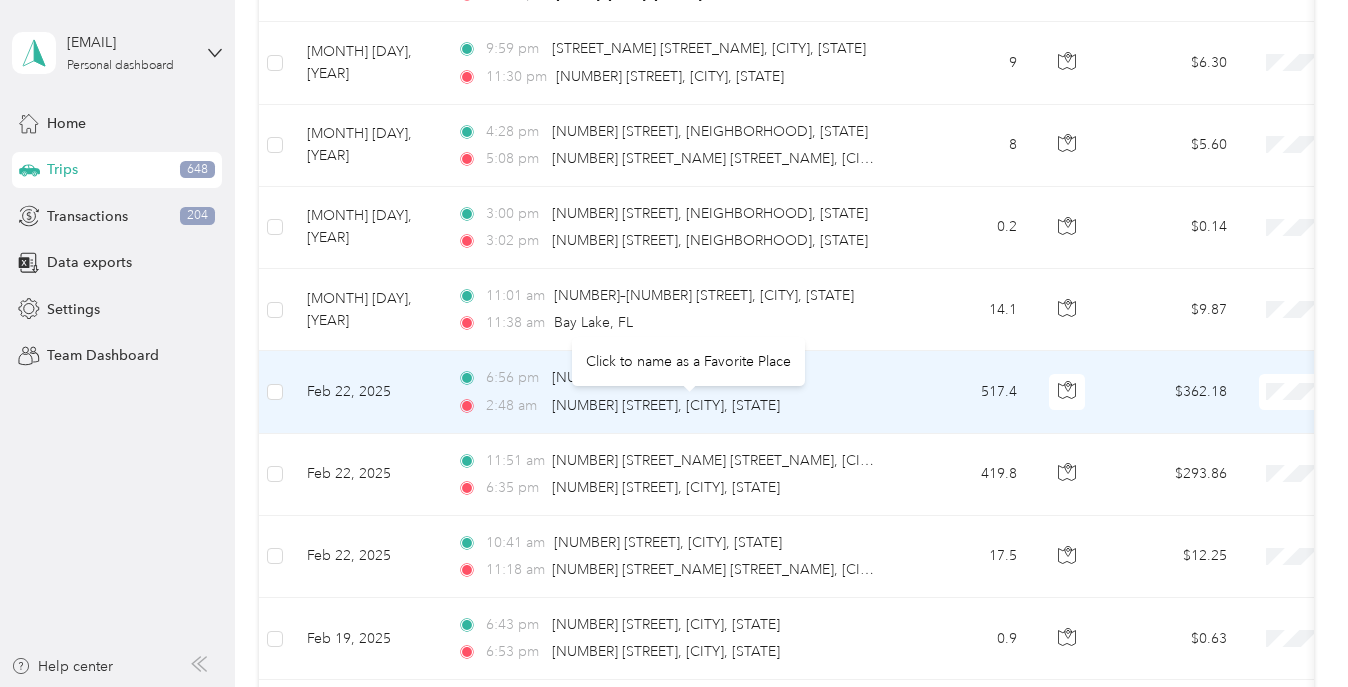 scroll, scrollTop: 0, scrollLeft: 0, axis: both 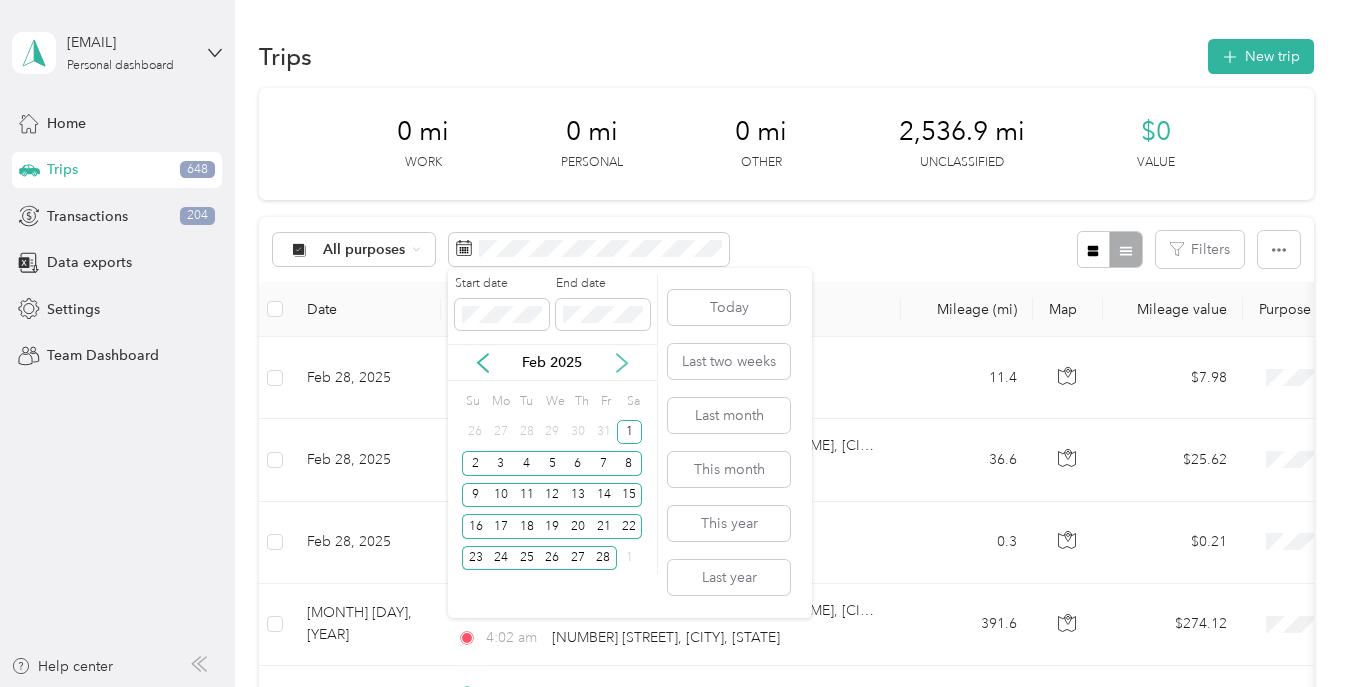 click 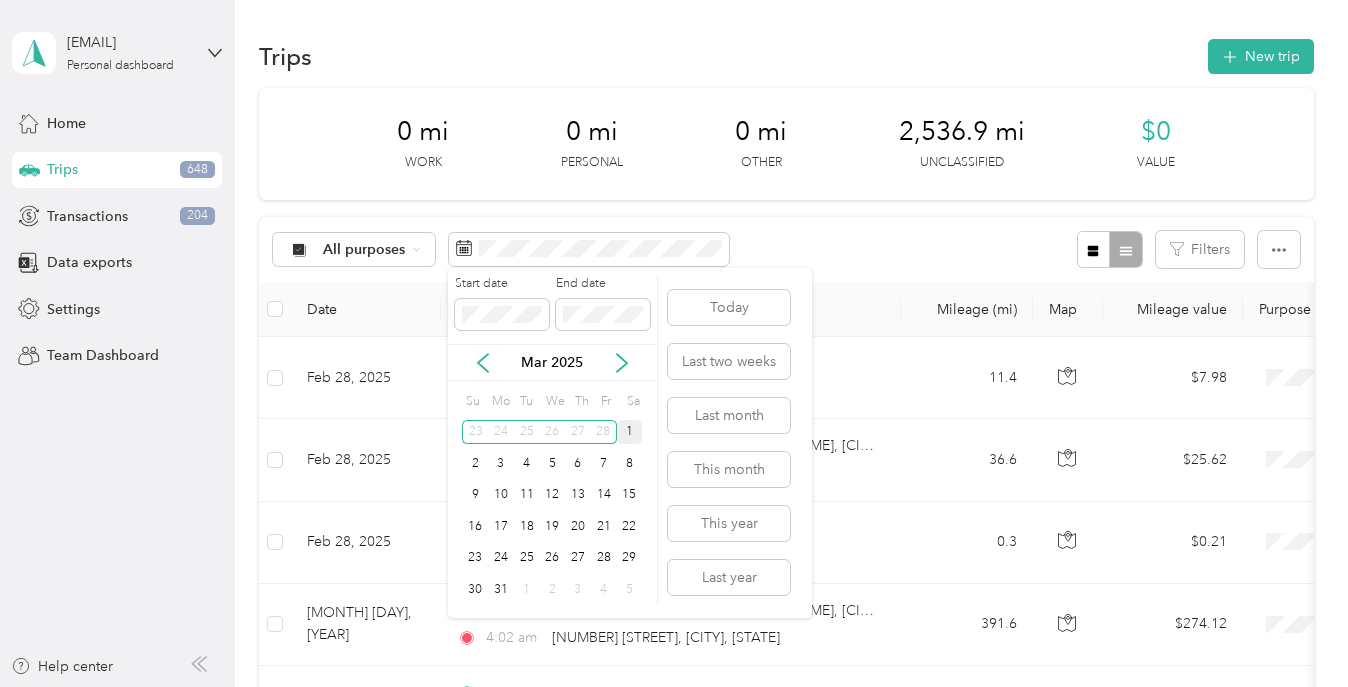 click on "1" at bounding box center (630, 432) 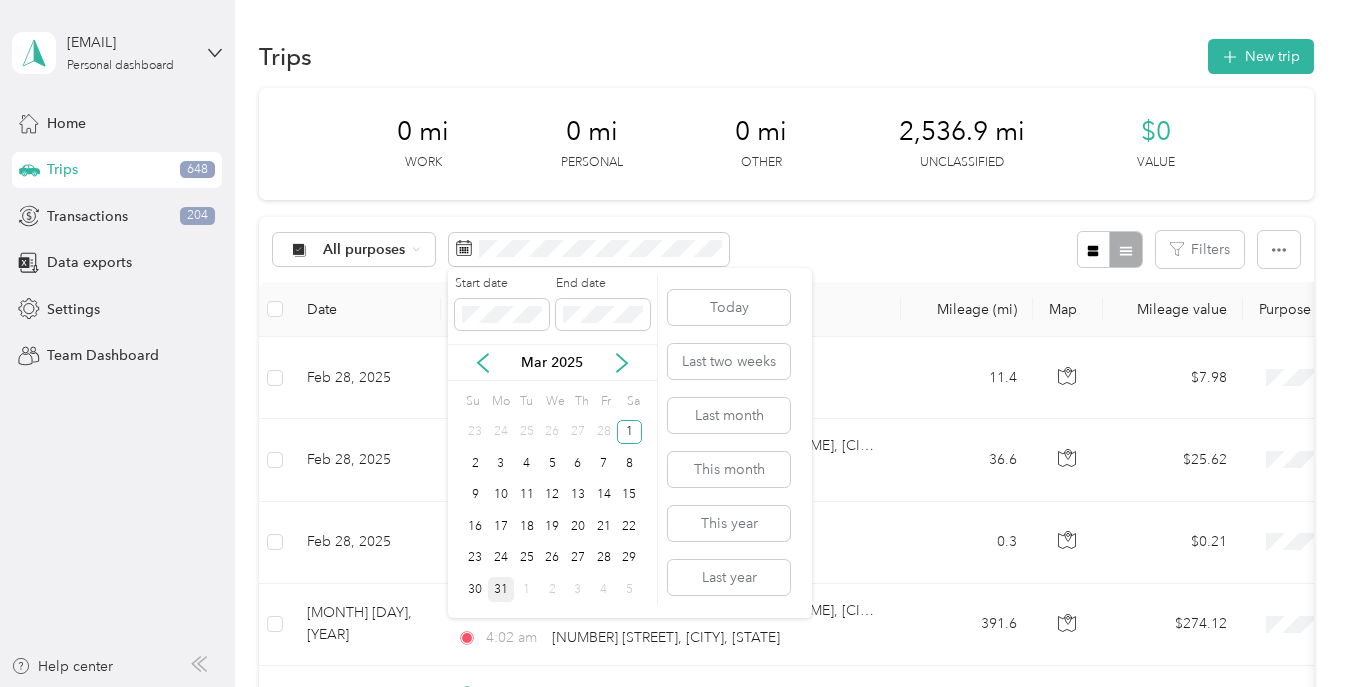 click on "31" at bounding box center [501, 589] 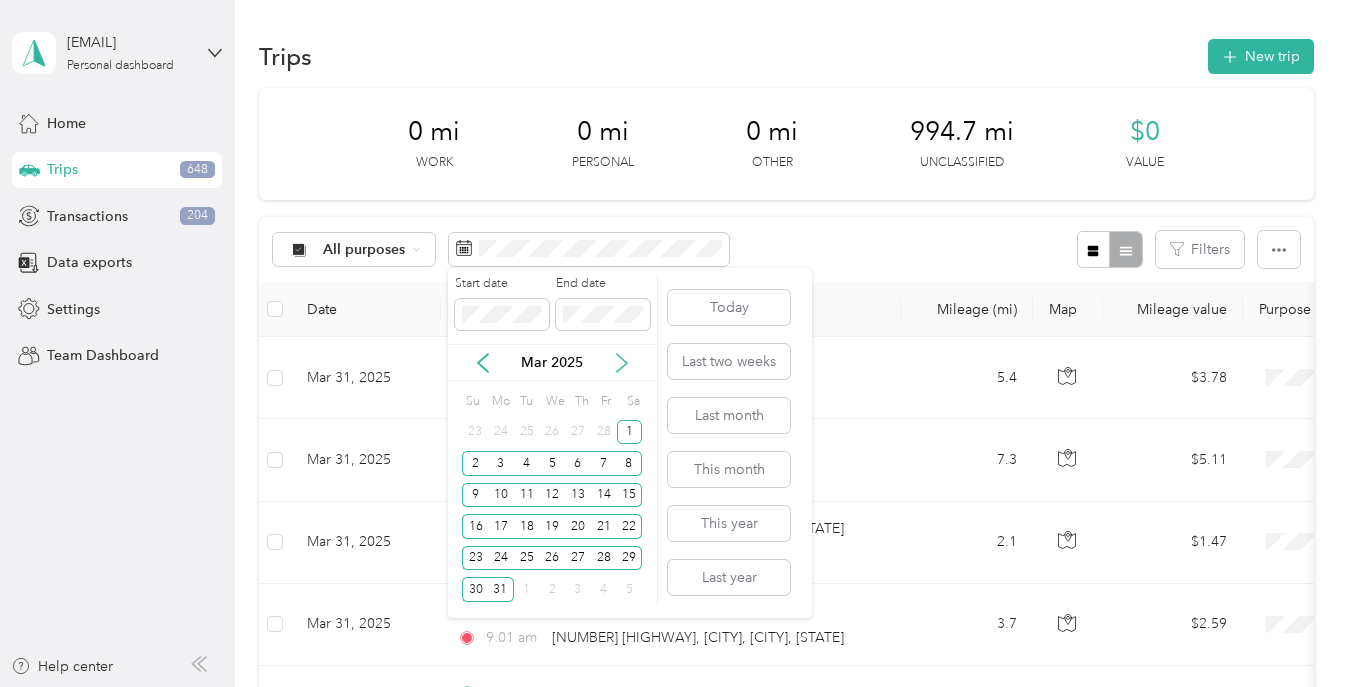 click 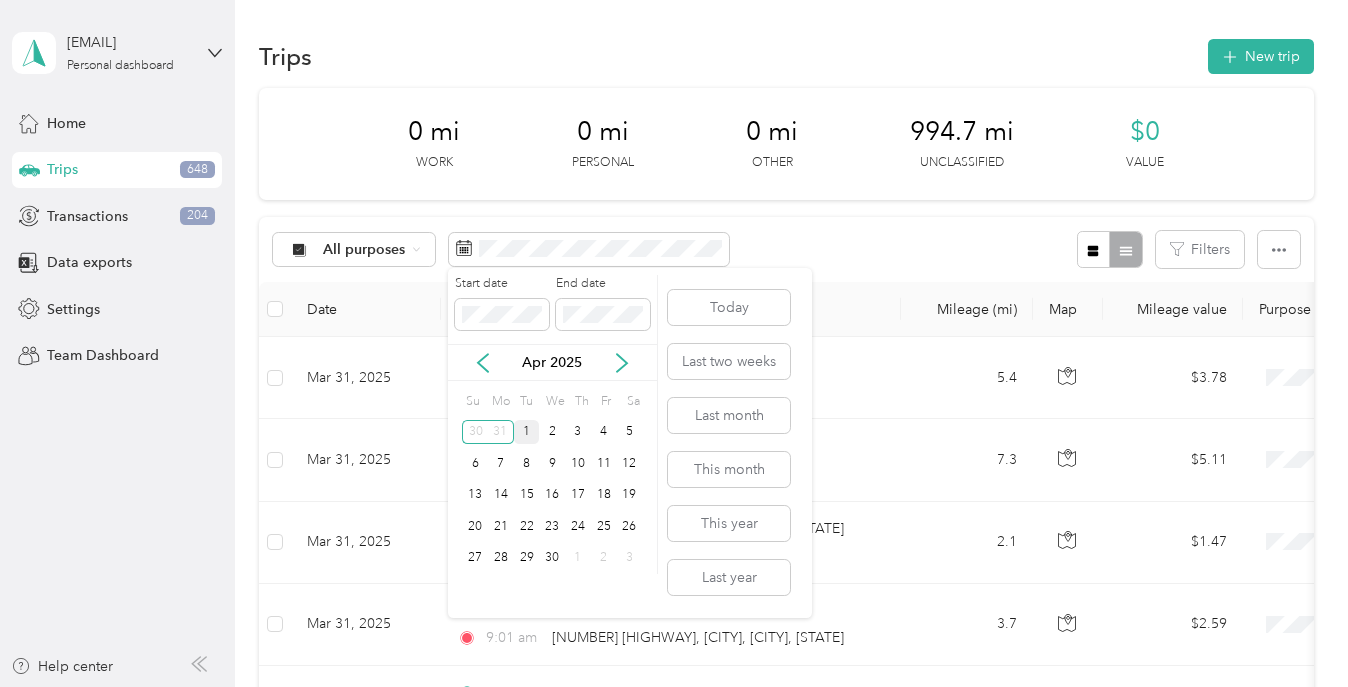 click on "1" at bounding box center (527, 432) 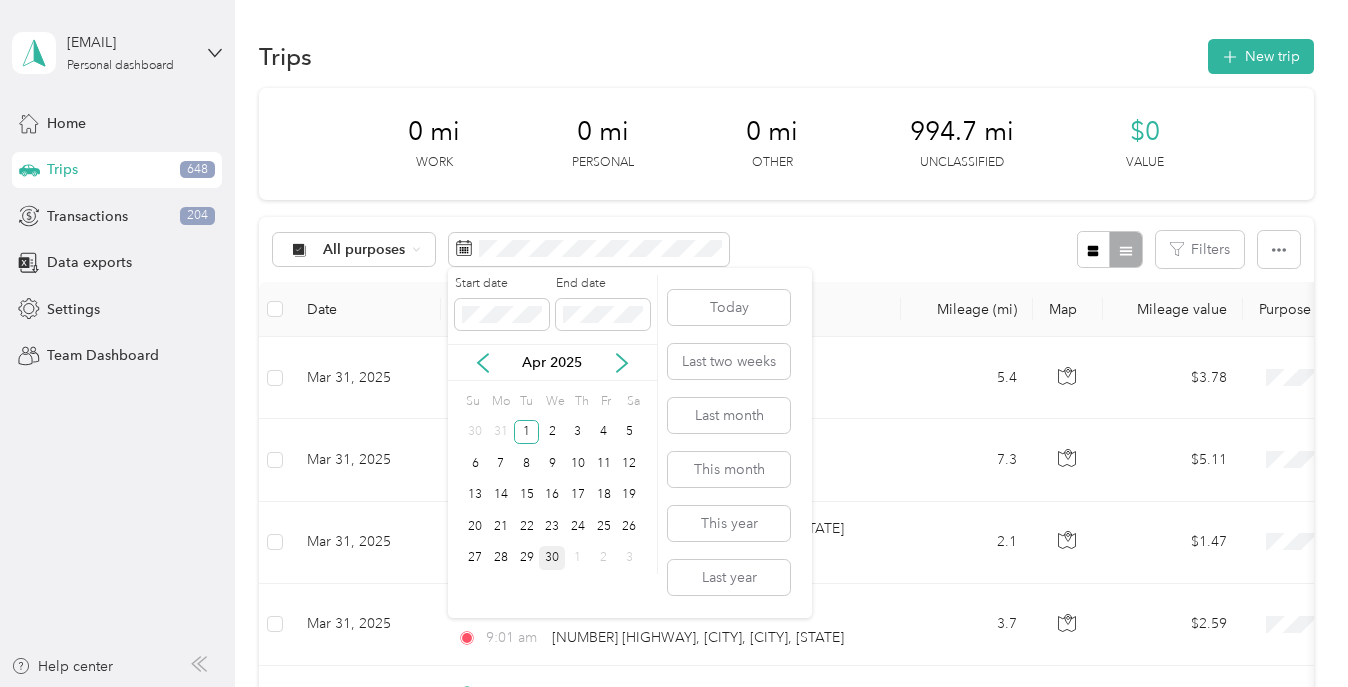 click on "30" at bounding box center (552, 558) 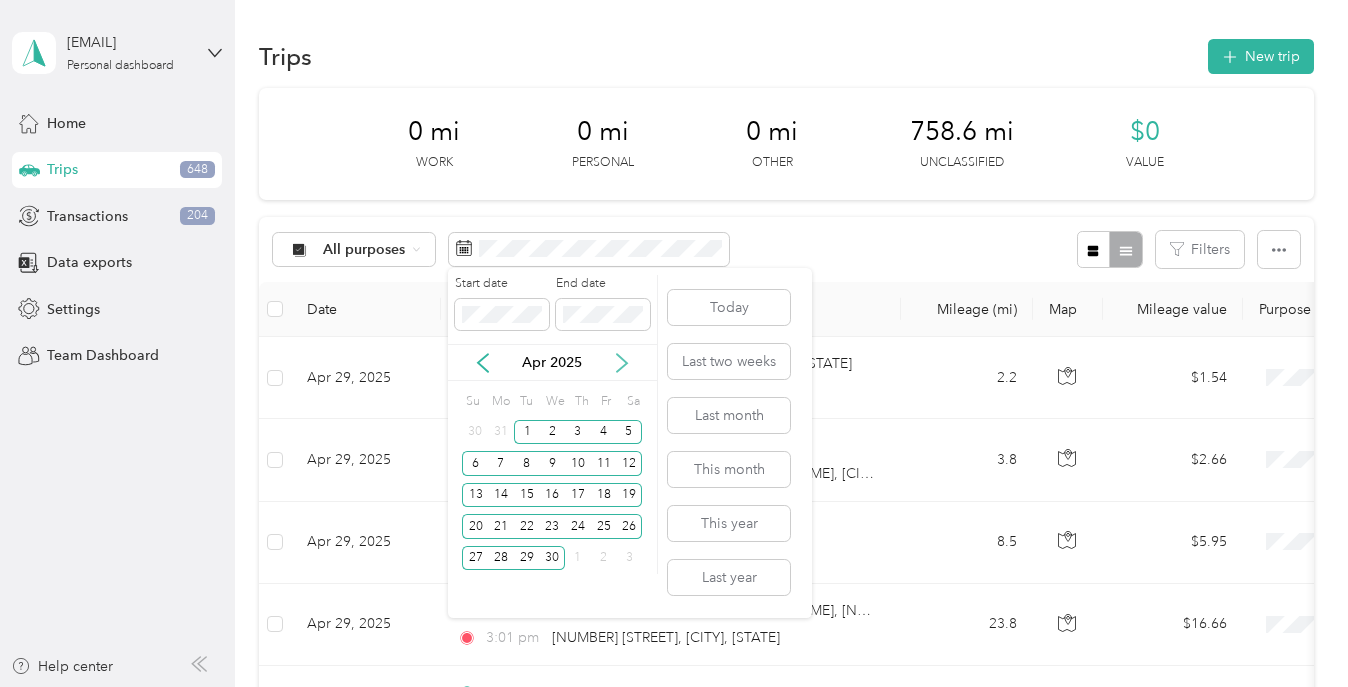 click 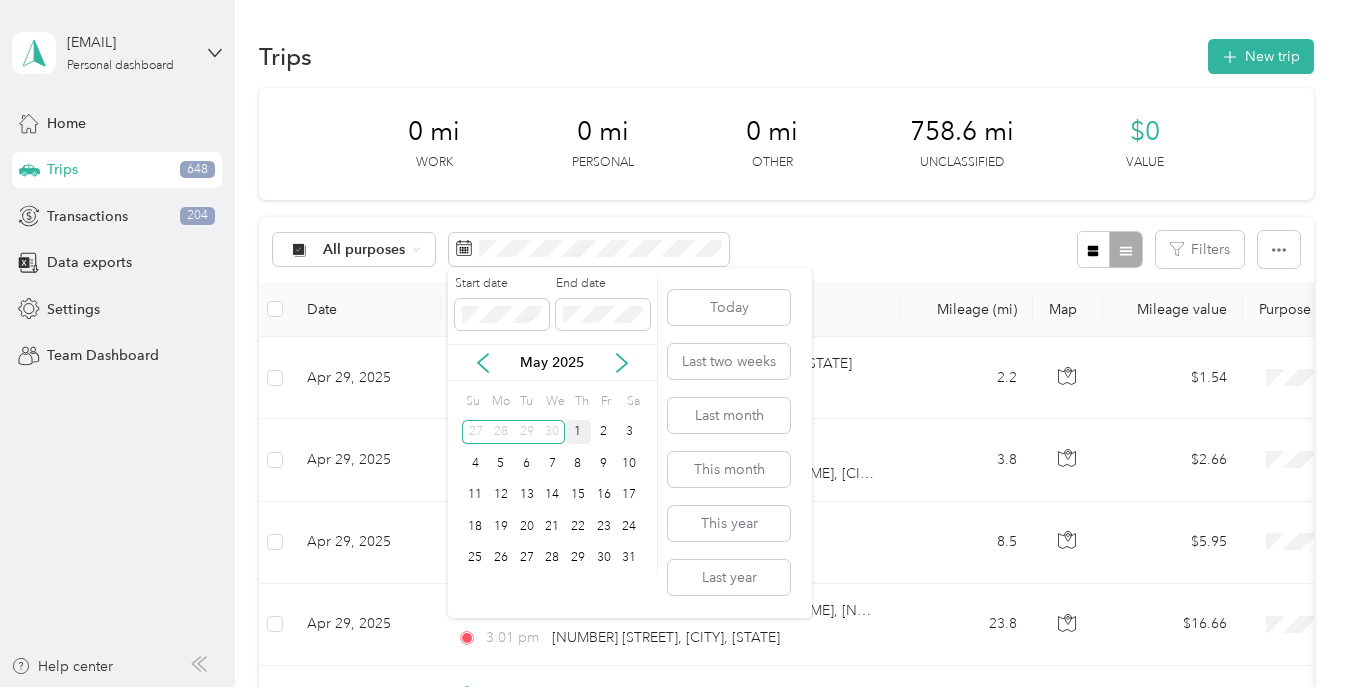 click on "1" at bounding box center (578, 432) 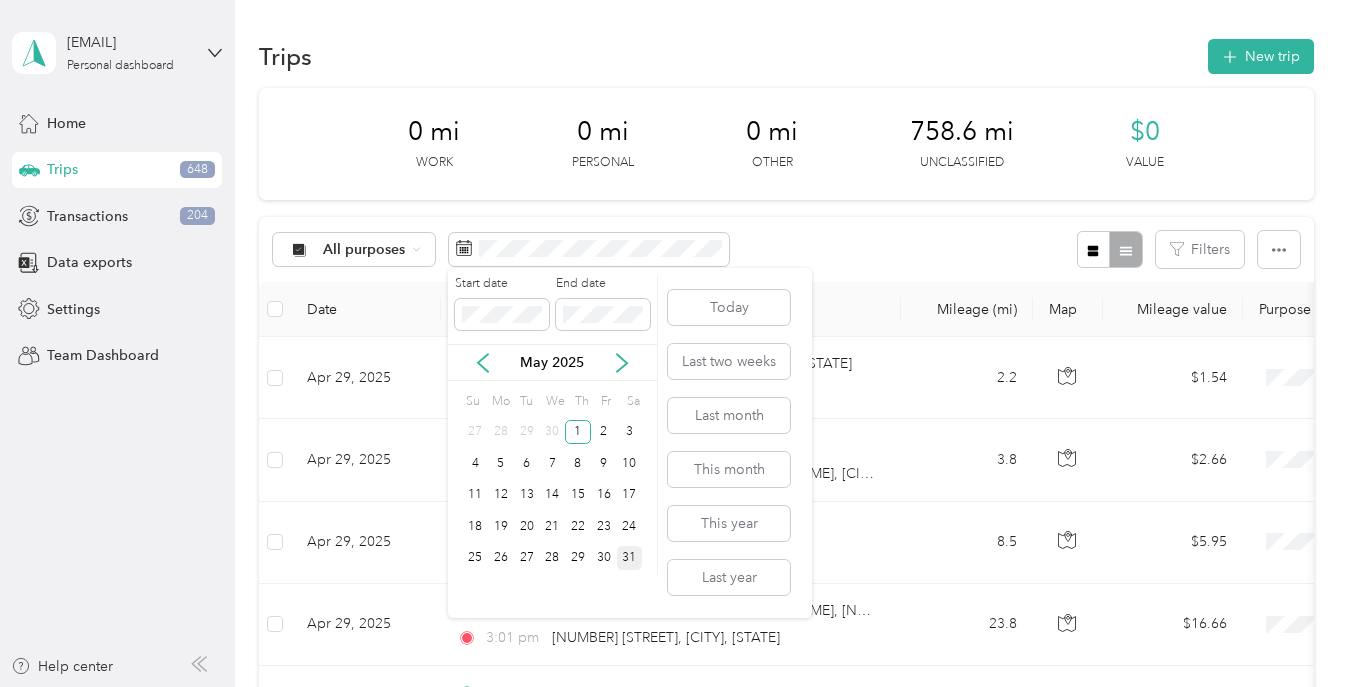 click on "31" at bounding box center [630, 558] 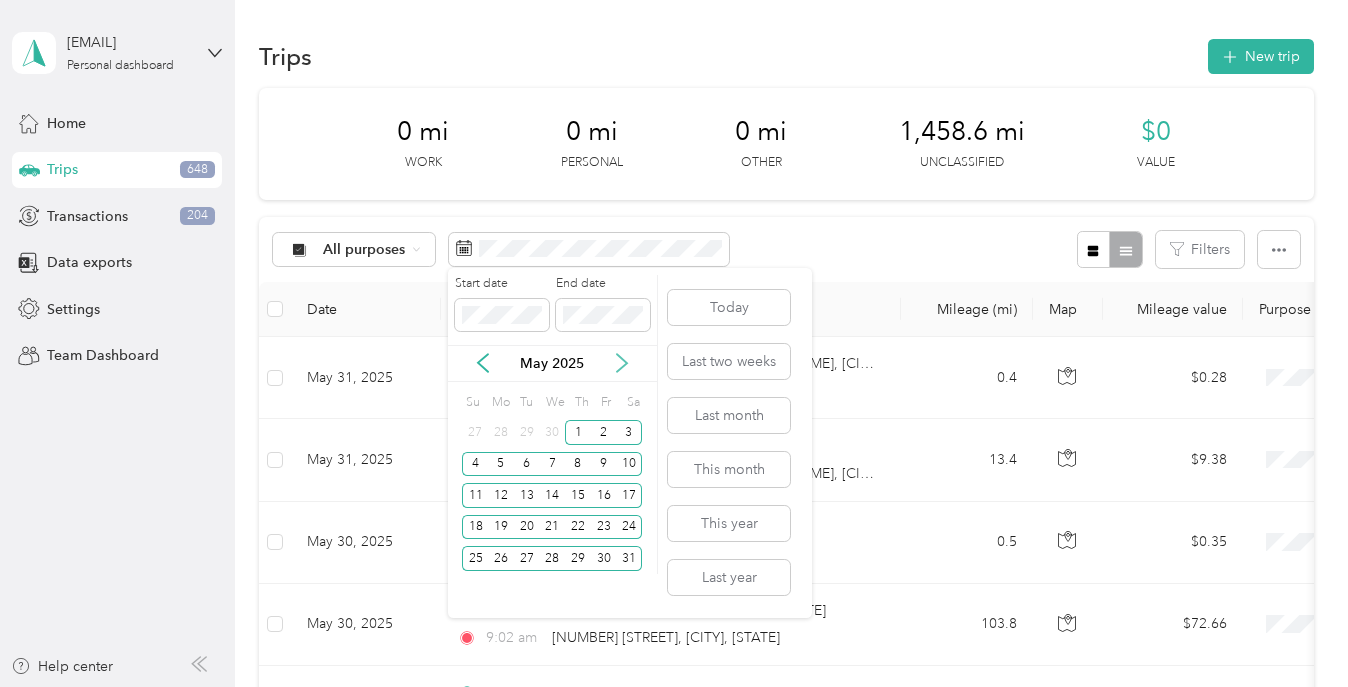 click 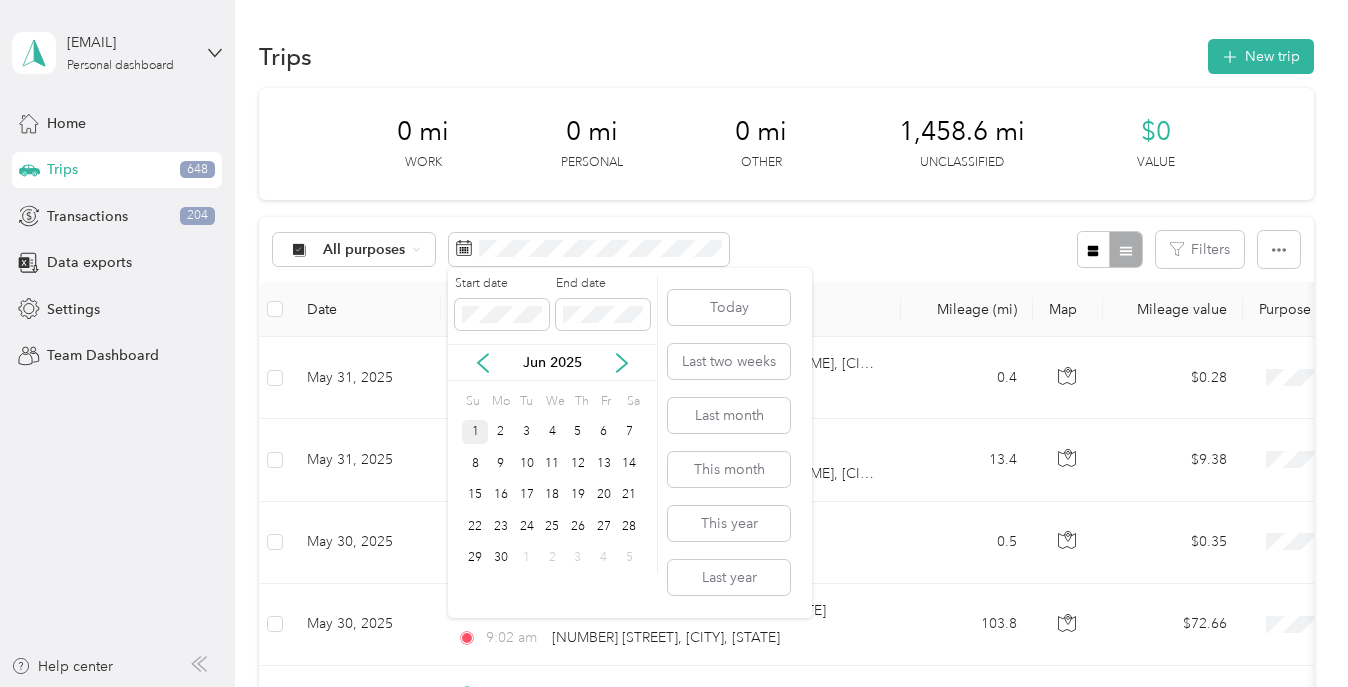 click on "1" at bounding box center (475, 432) 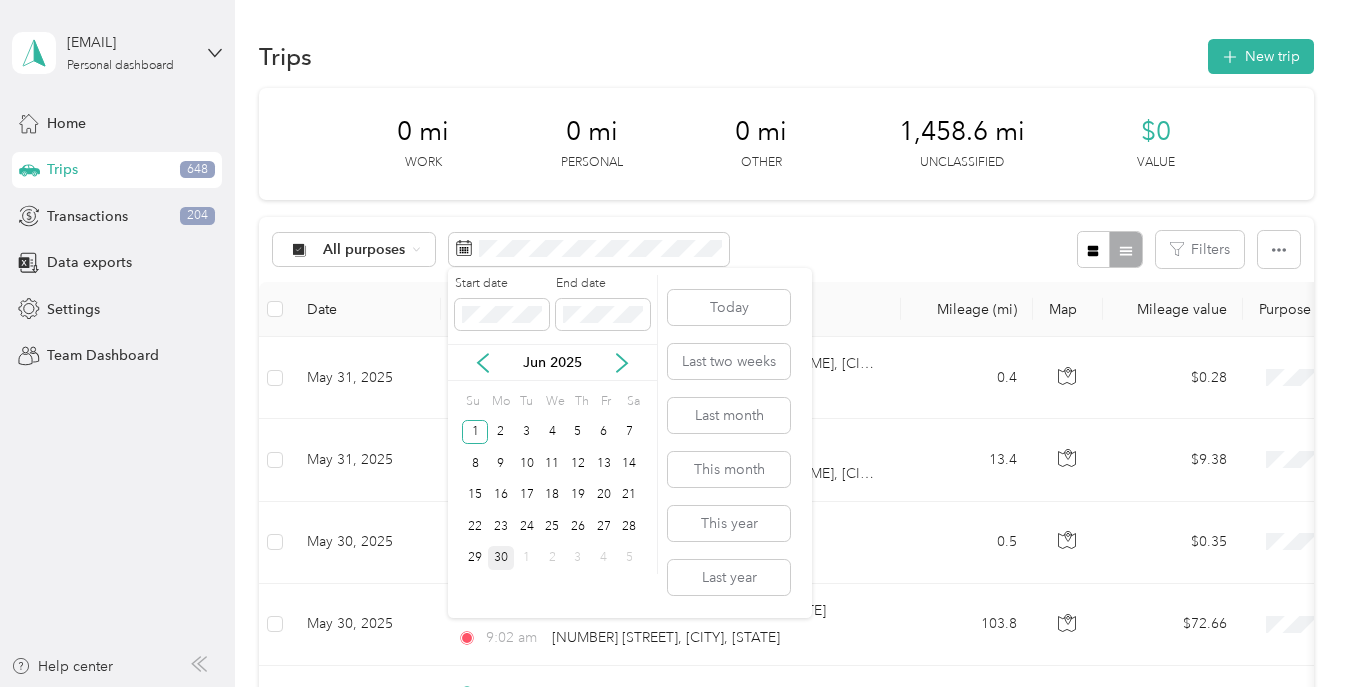 click on "30" at bounding box center [501, 558] 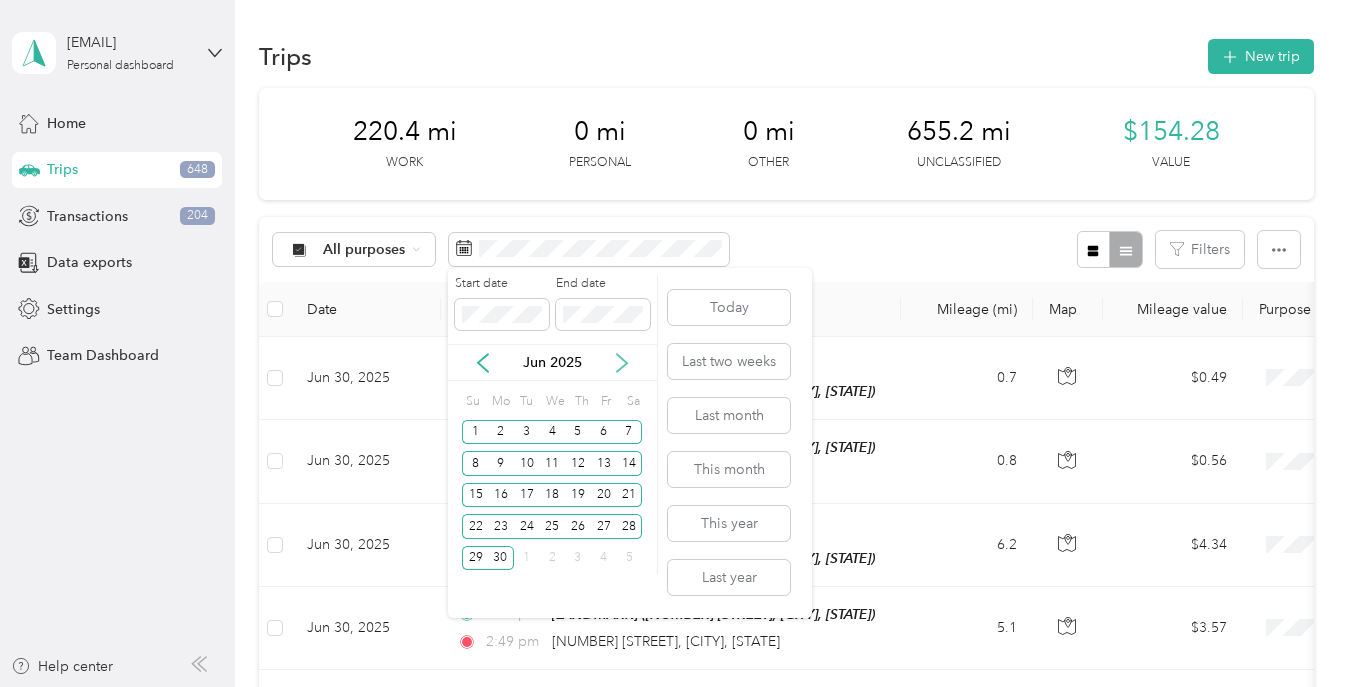 click 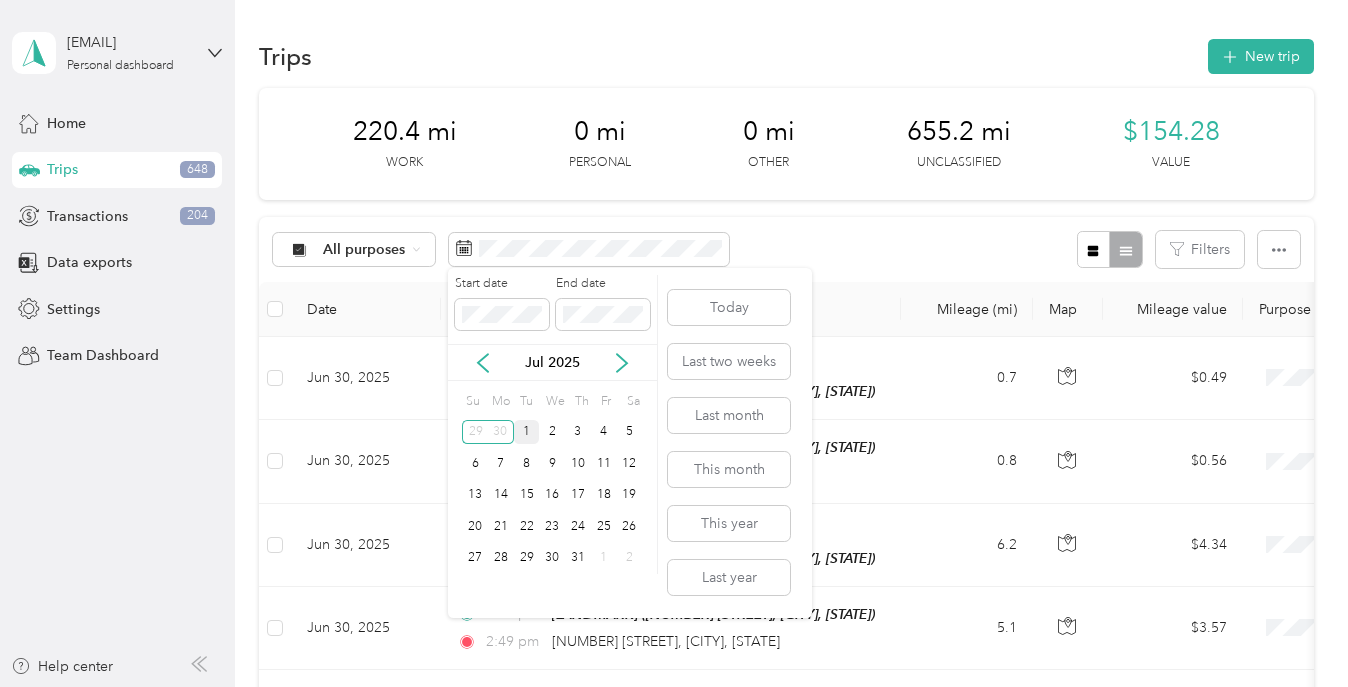 click on "1" at bounding box center [527, 432] 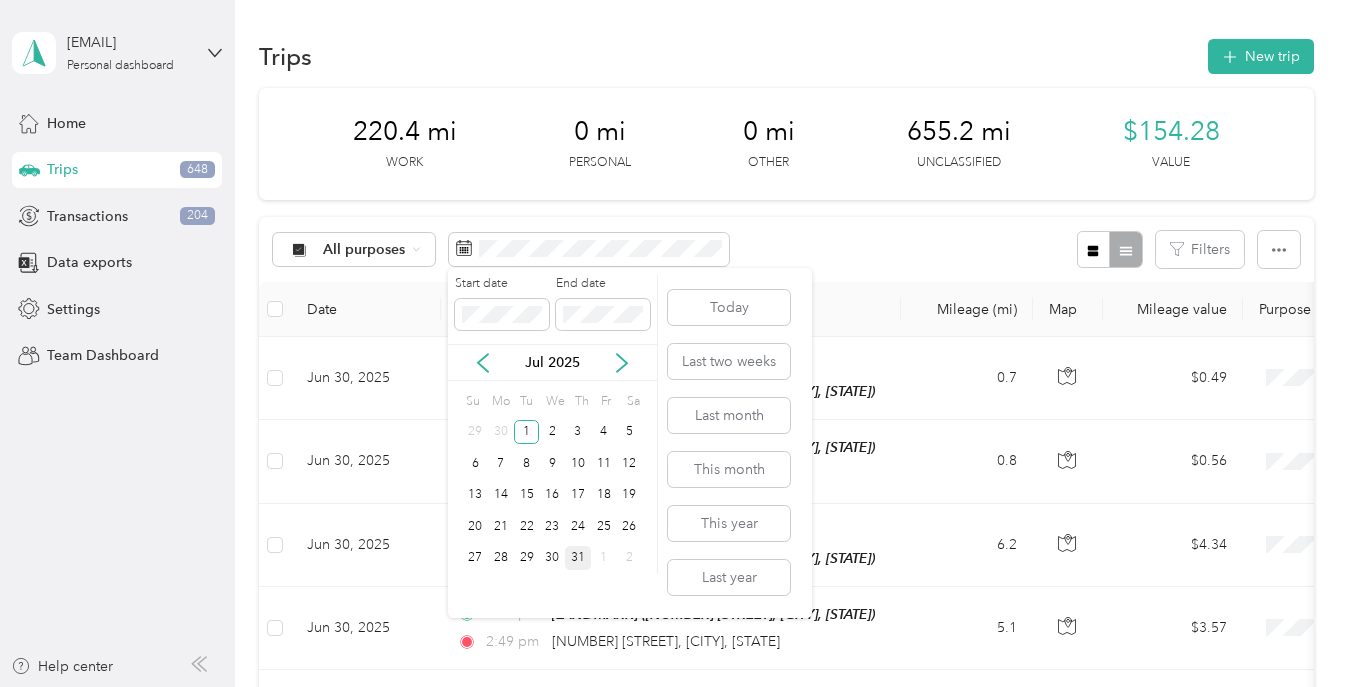 click on "31" at bounding box center [578, 558] 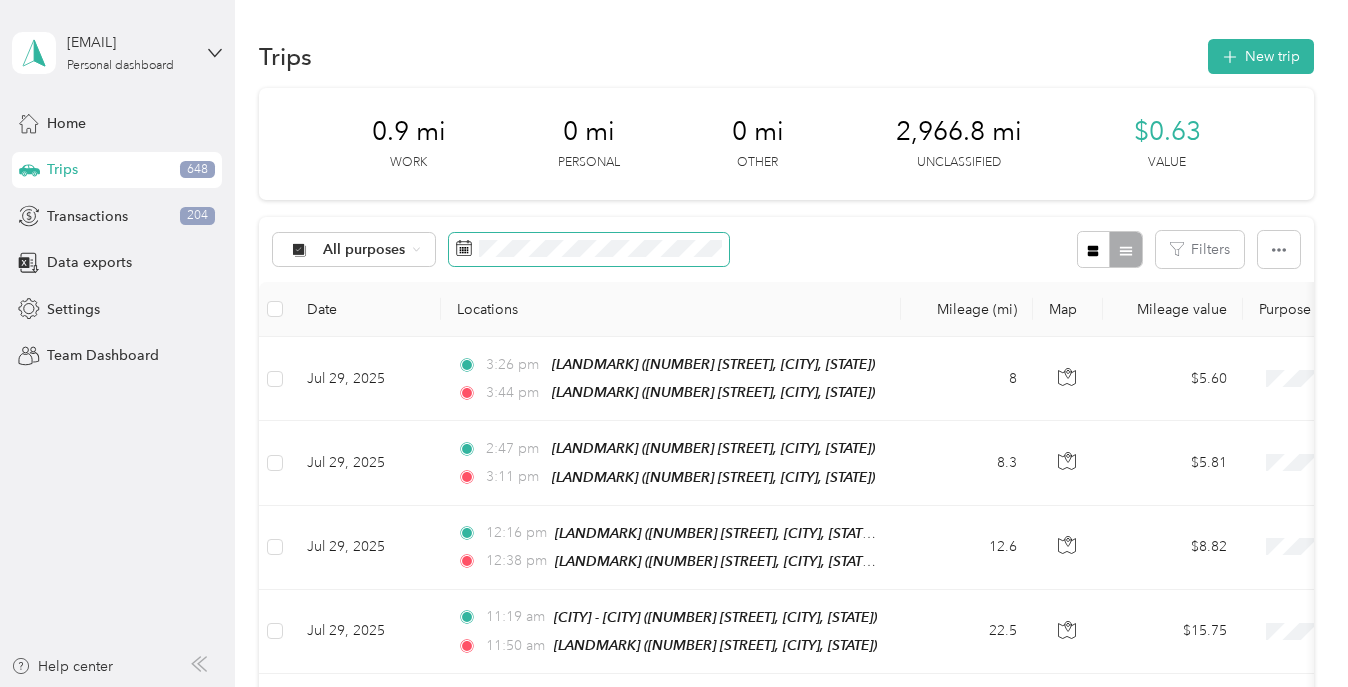 click at bounding box center [589, 250] 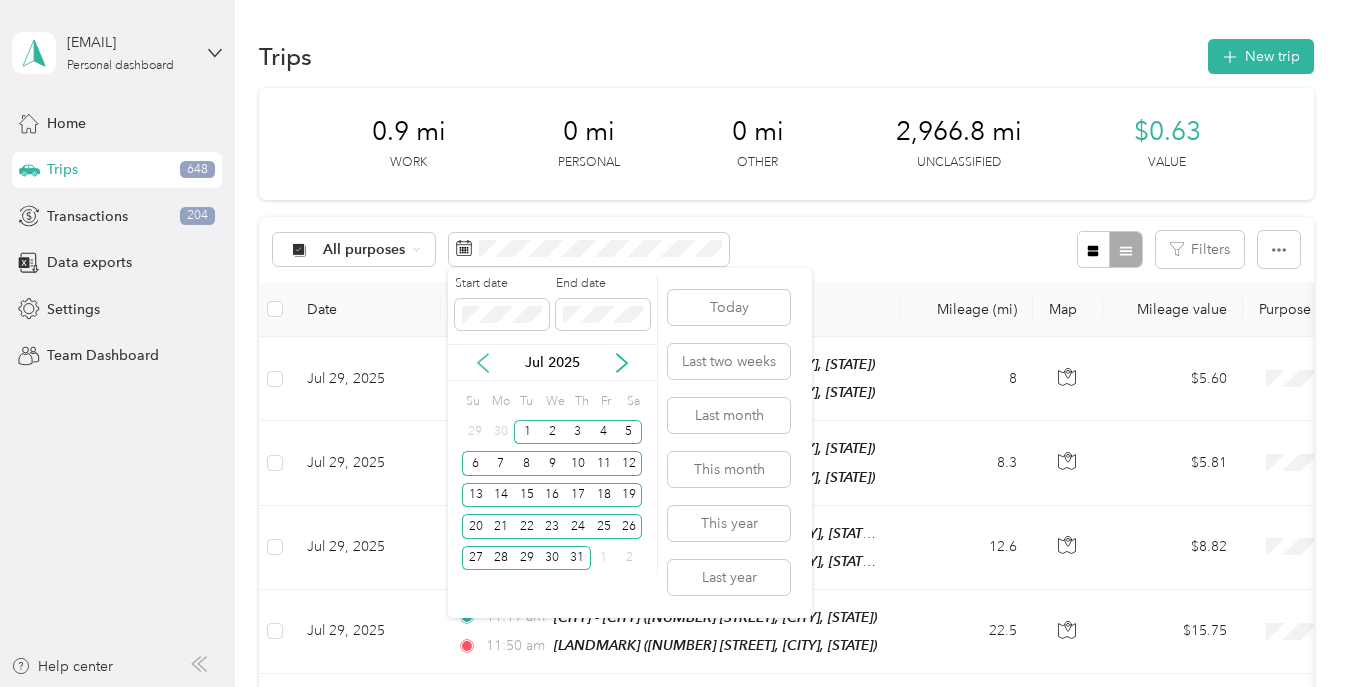 click 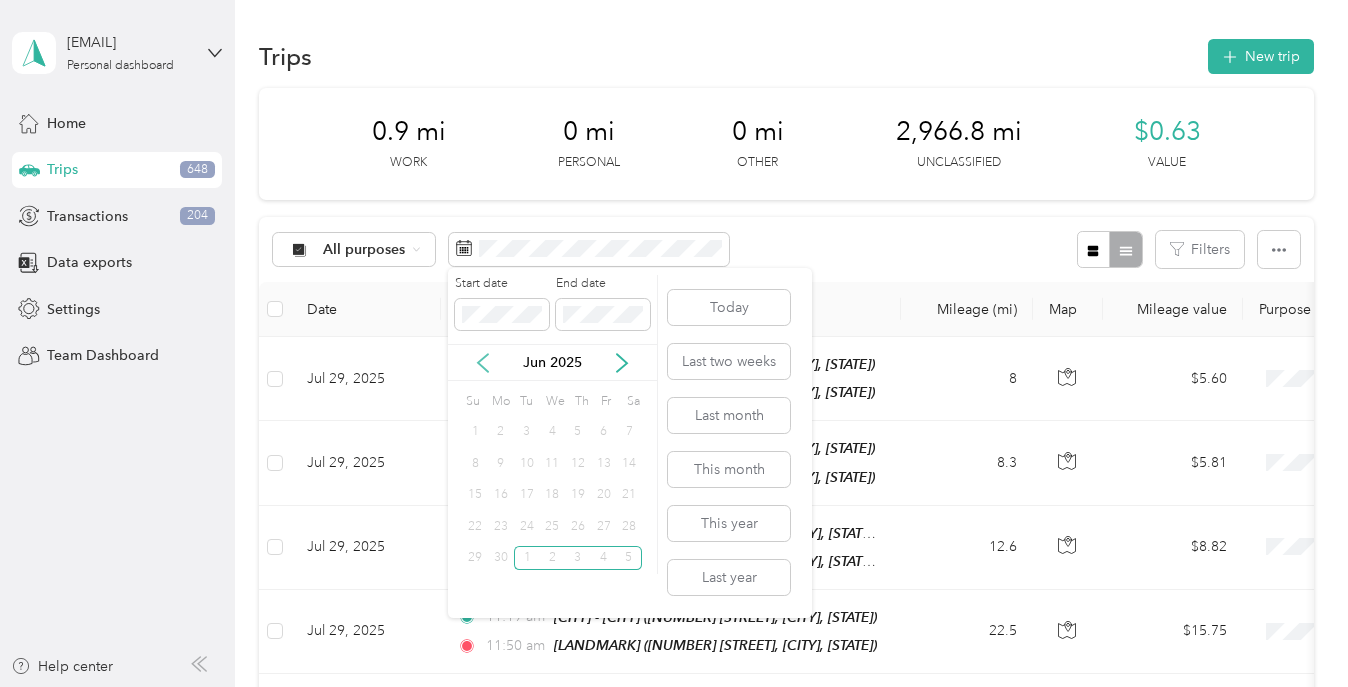 click 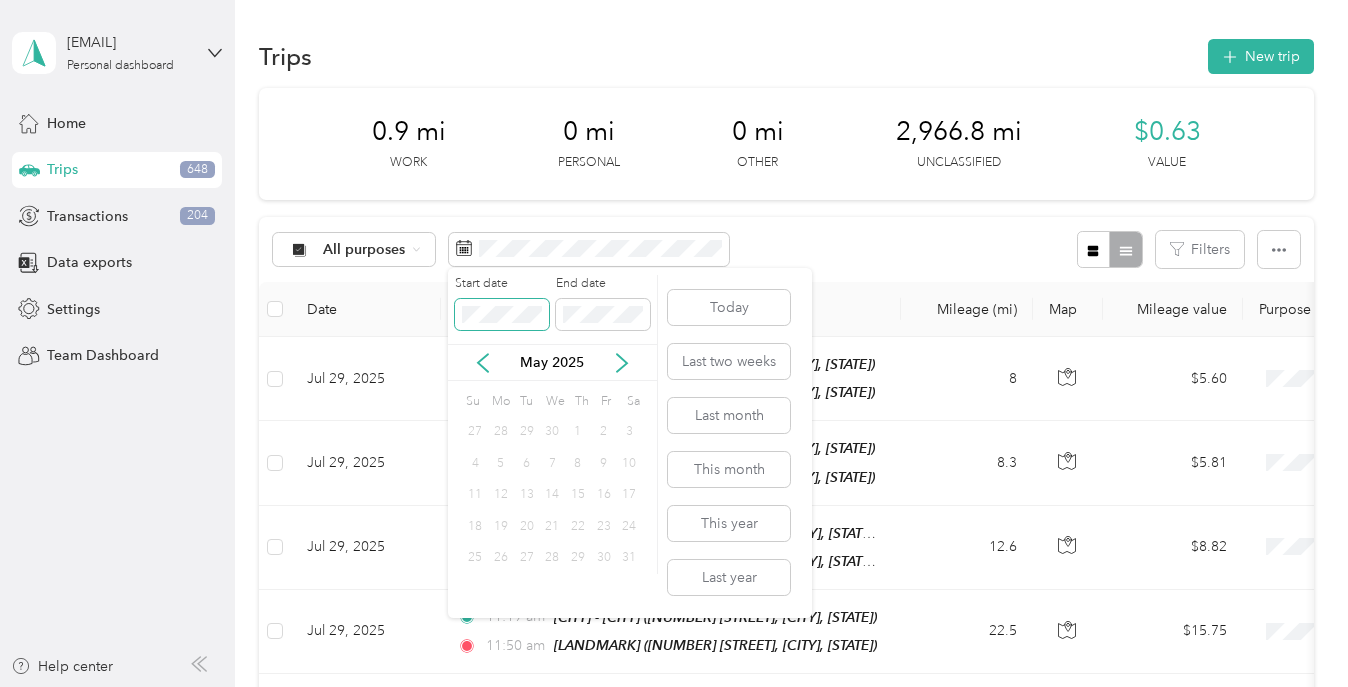 click at bounding box center [502, 314] 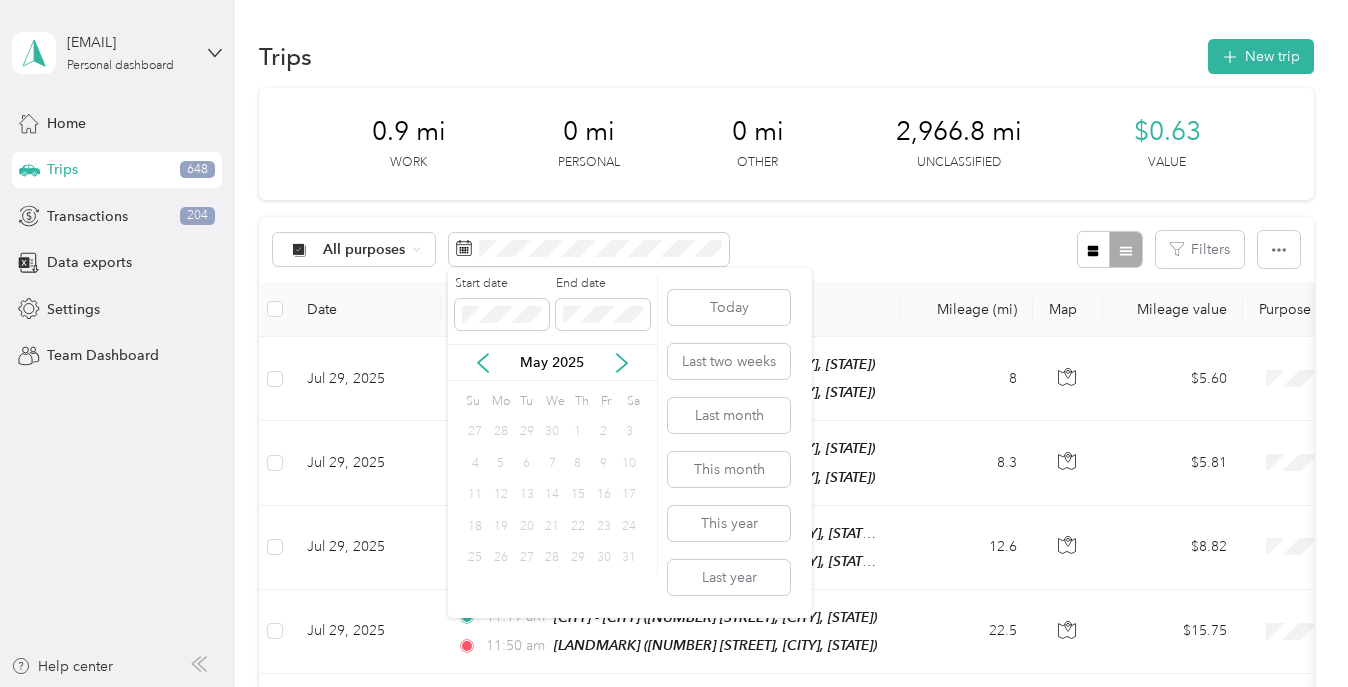 click on "Start date   End date   [MONTH] [YEAR] Su Mo Tu We Th Fr Sa 27 28 29 30 1 2 3 4 5 6 7 8 9 10 11 12 13 14 15 16 17 18 19 20 21 22 23 24 25 26 27 28 29 30 31" at bounding box center [553, 424] 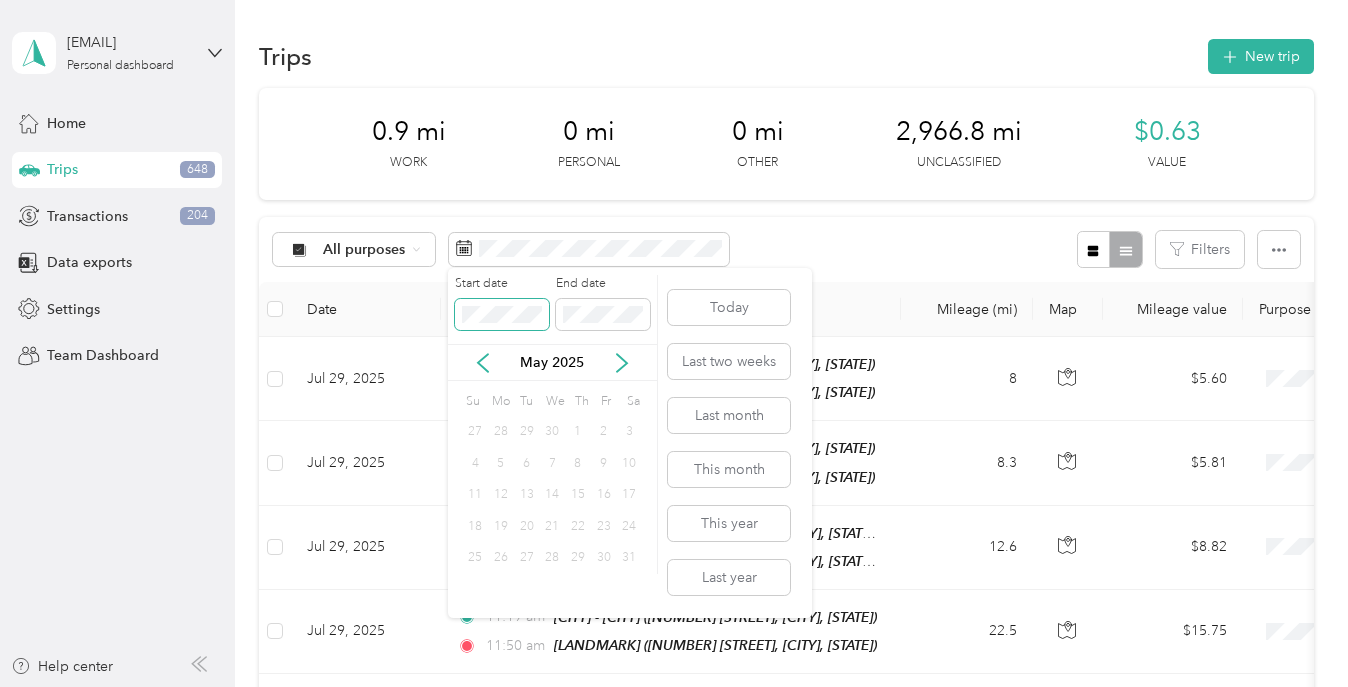 drag, startPoint x: 542, startPoint y: 449, endPoint x: 512, endPoint y: 329, distance: 123.69317 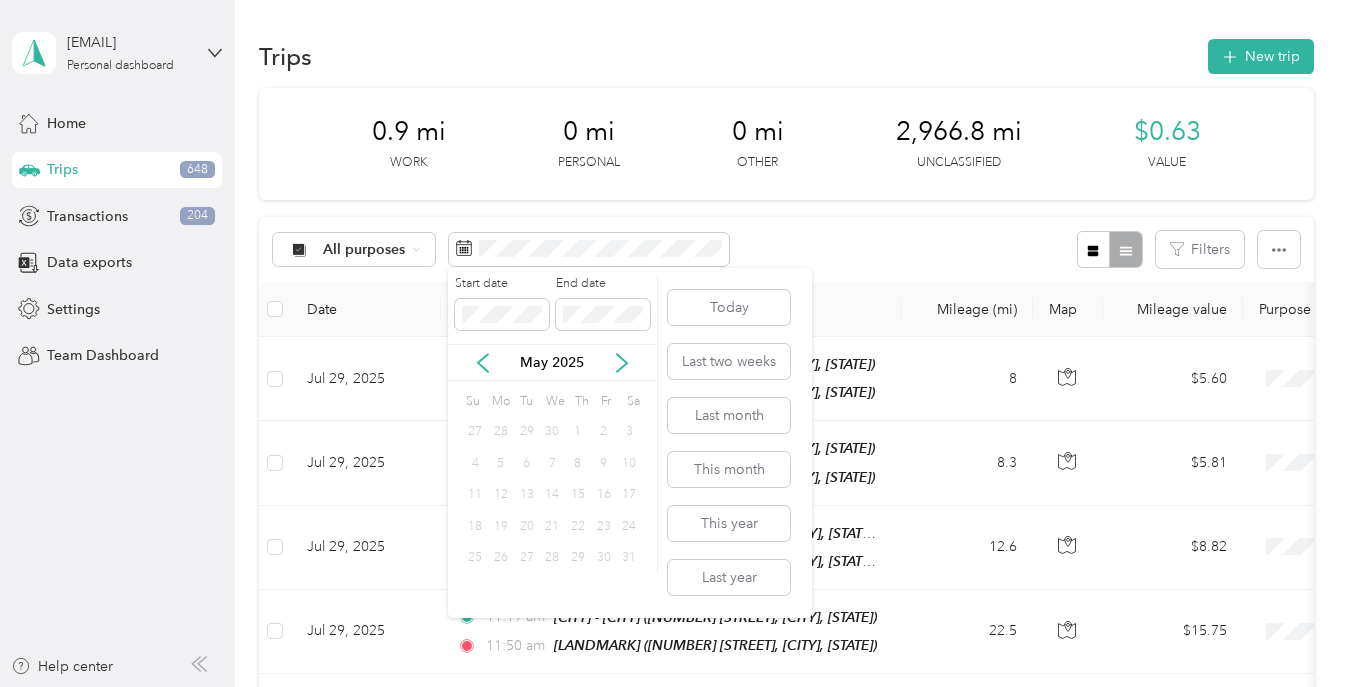 click on "30" at bounding box center [552, 432] 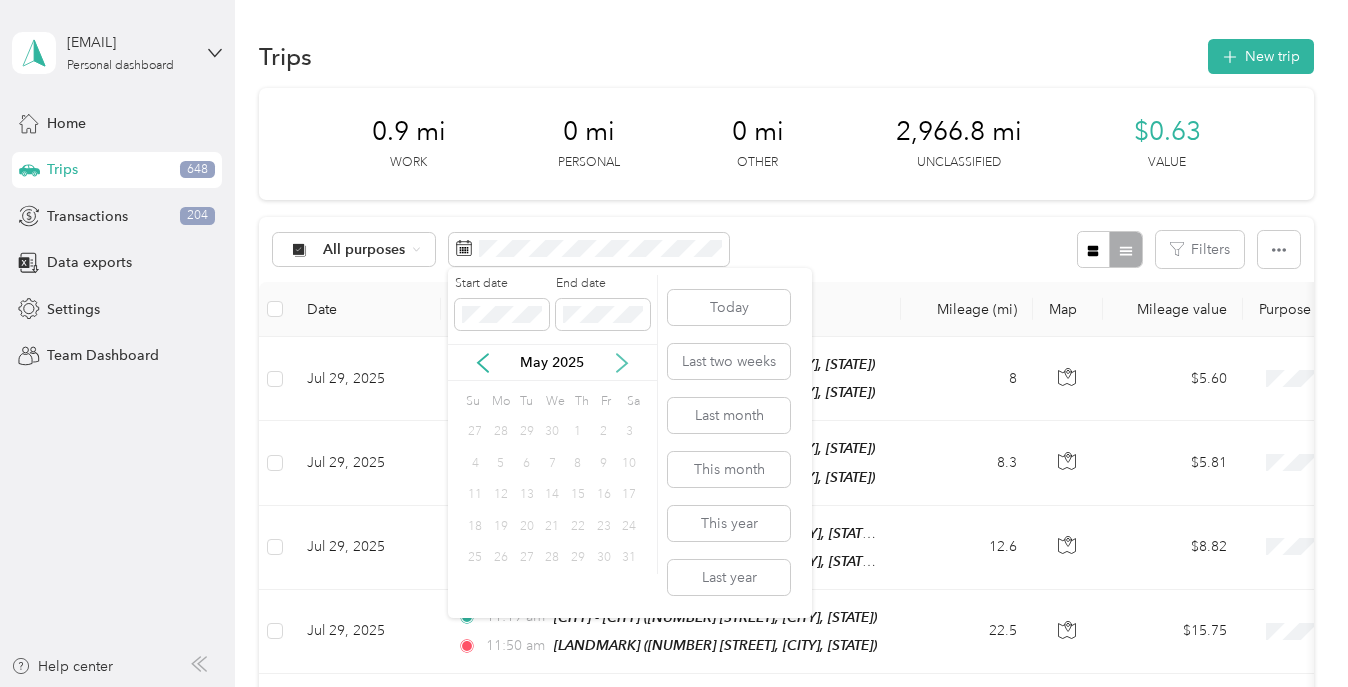 click 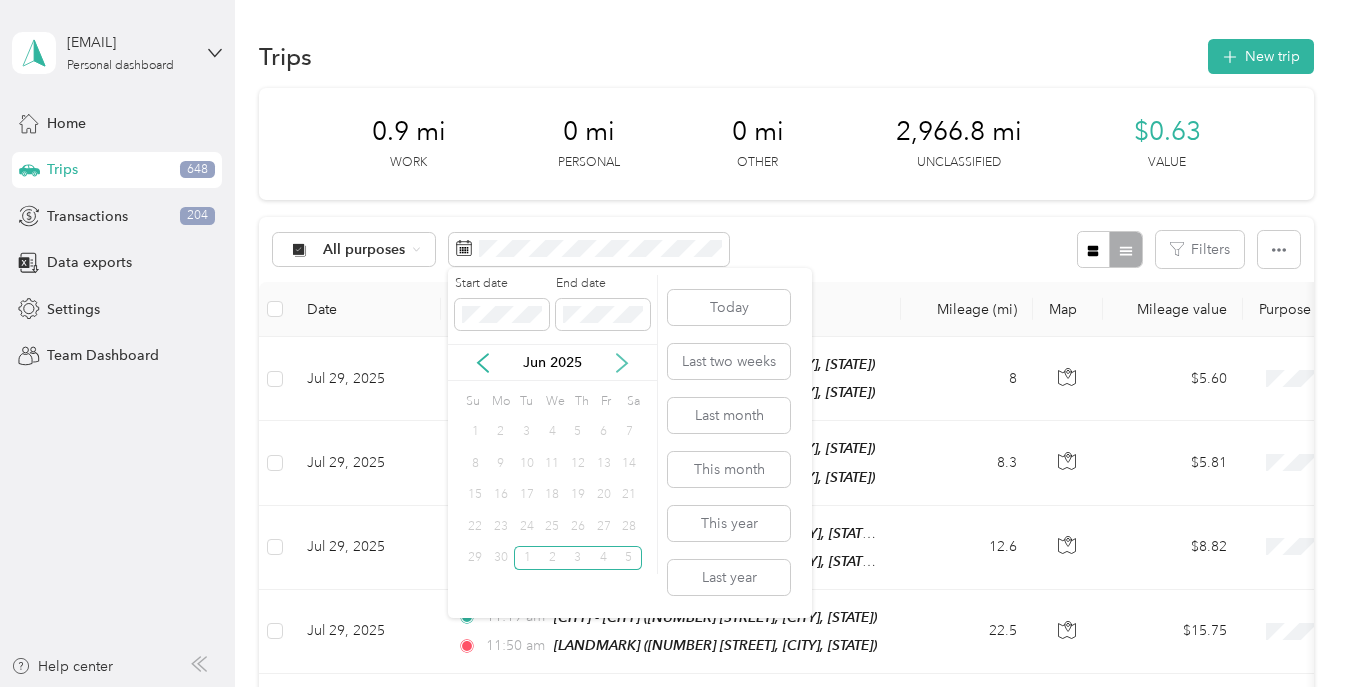 click 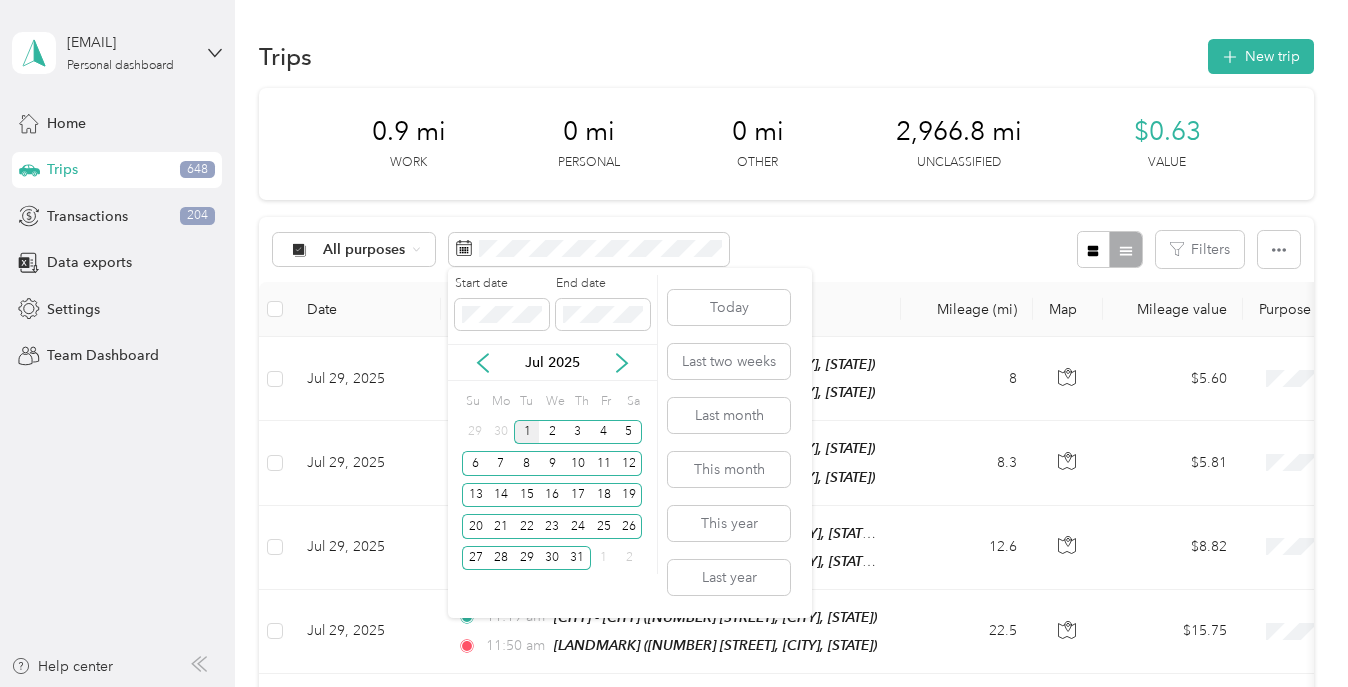 click on "1" at bounding box center (527, 432) 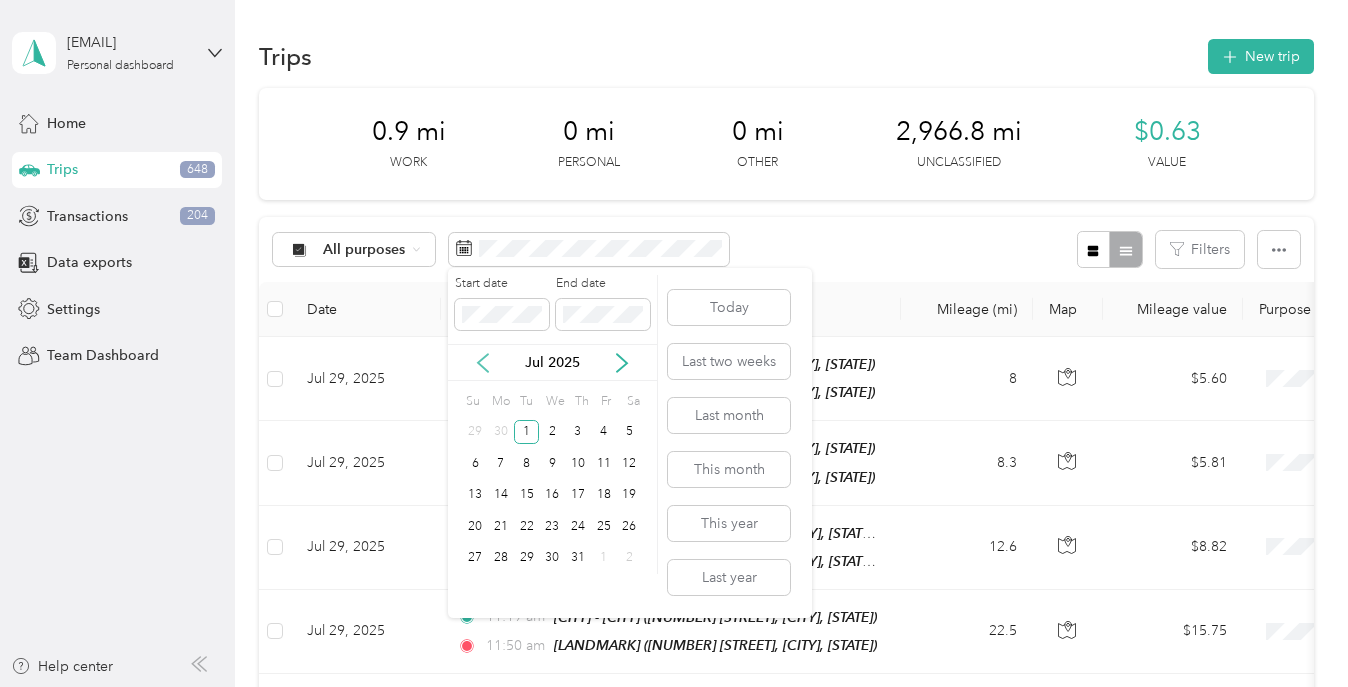click 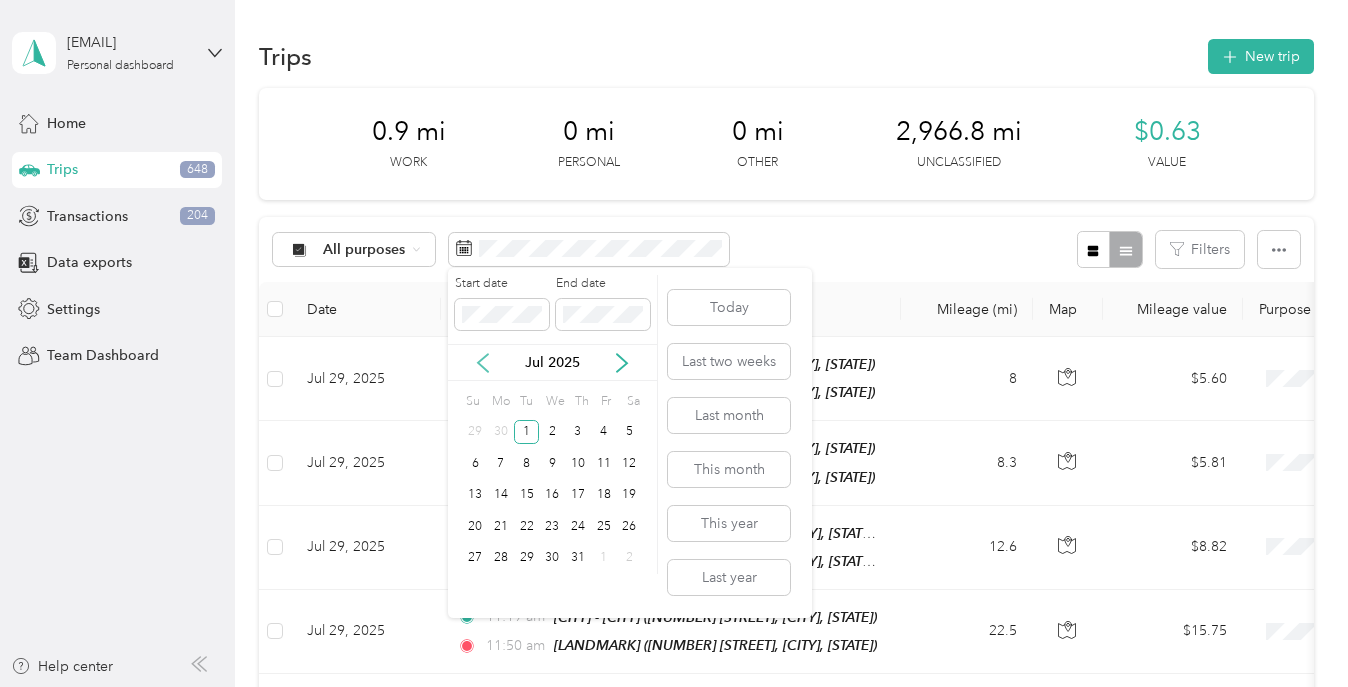 click 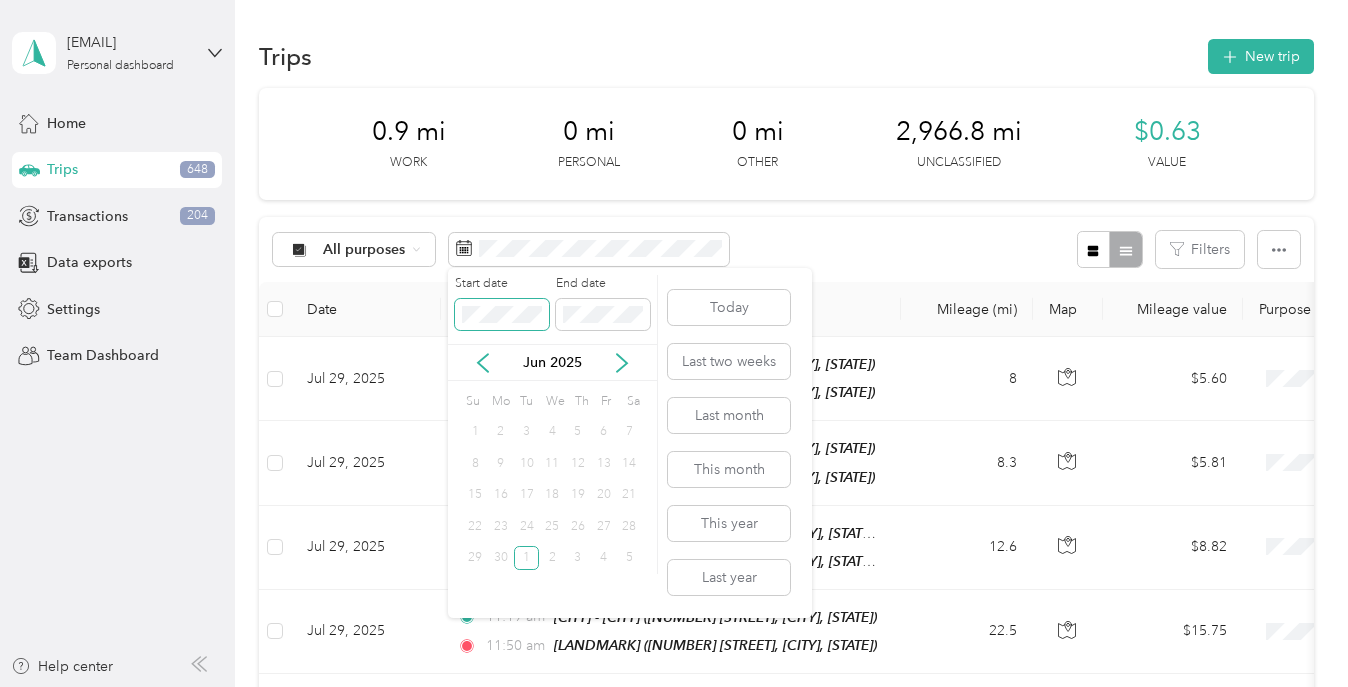 click at bounding box center [502, 314] 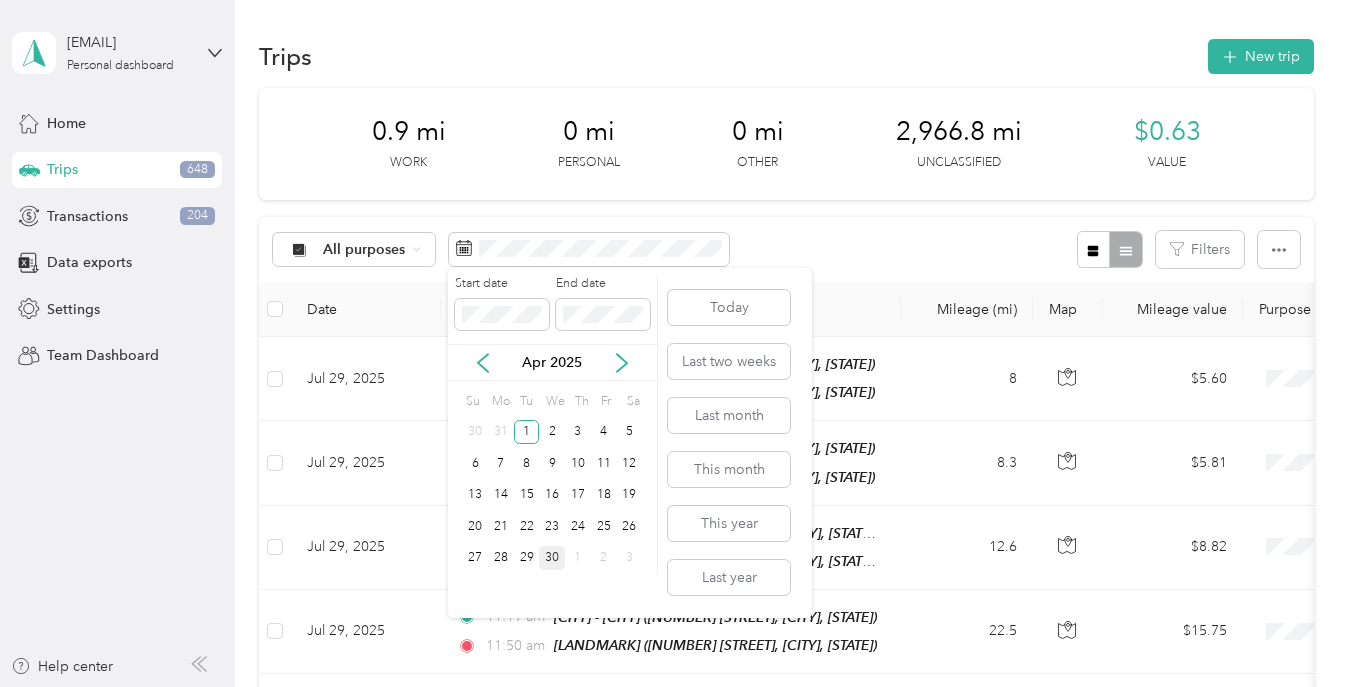 click on "30" at bounding box center [552, 558] 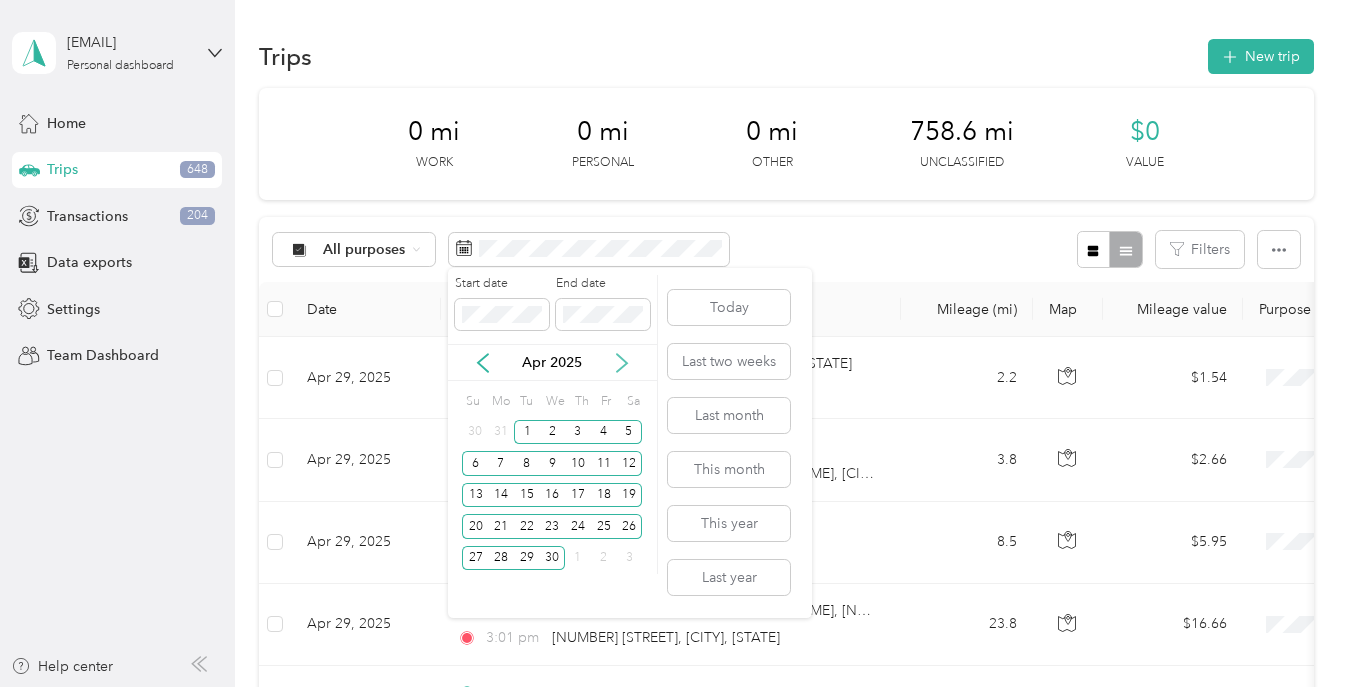 click 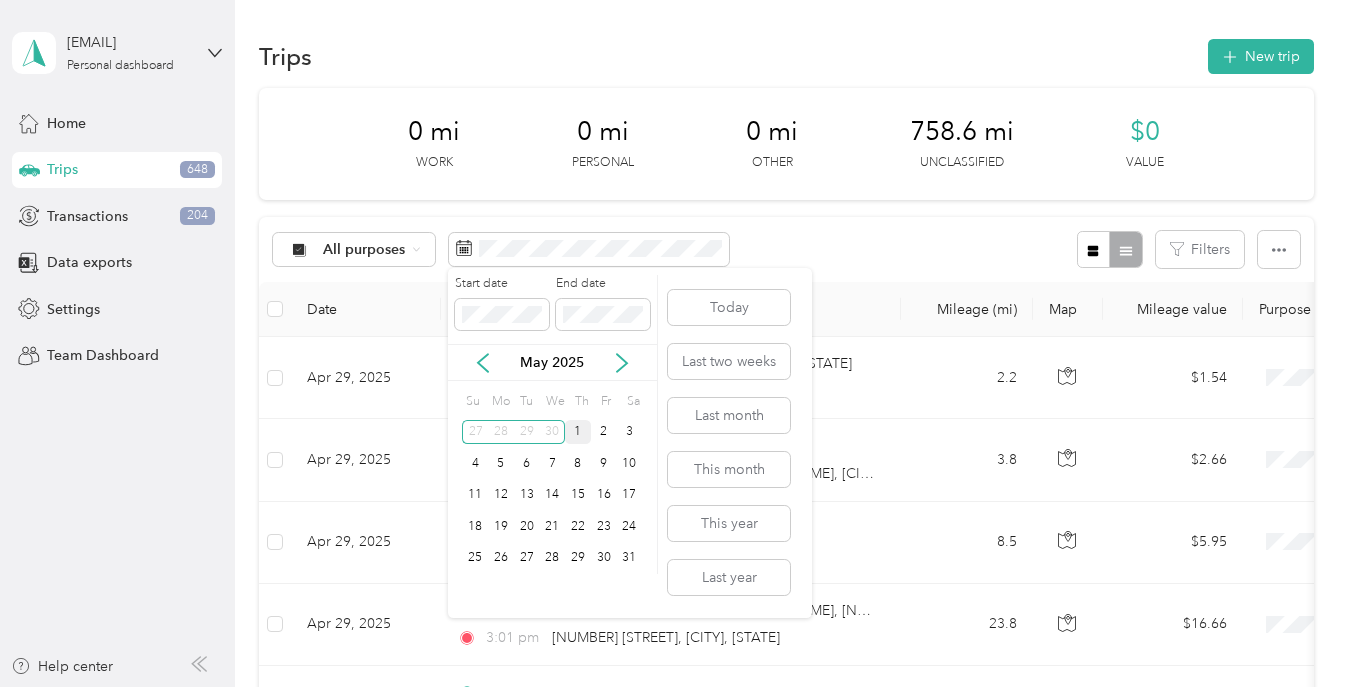 click on "1" at bounding box center [578, 432] 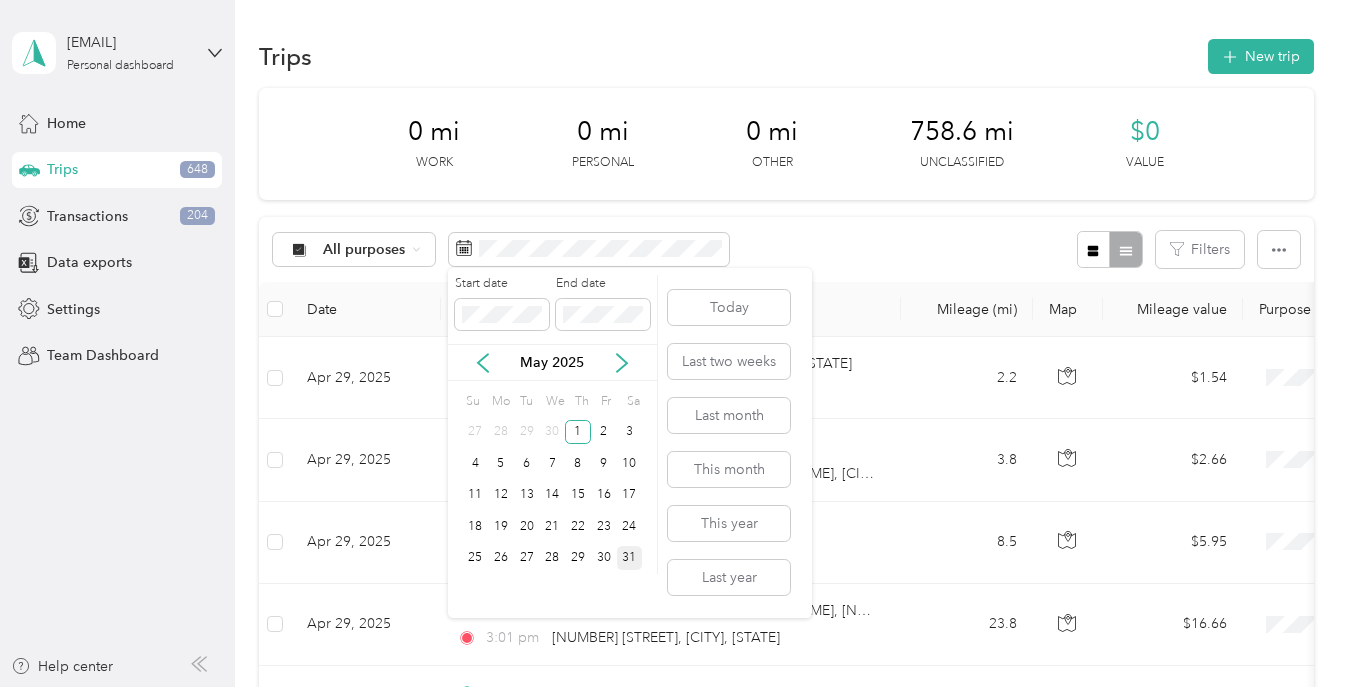 click on "31" at bounding box center (630, 558) 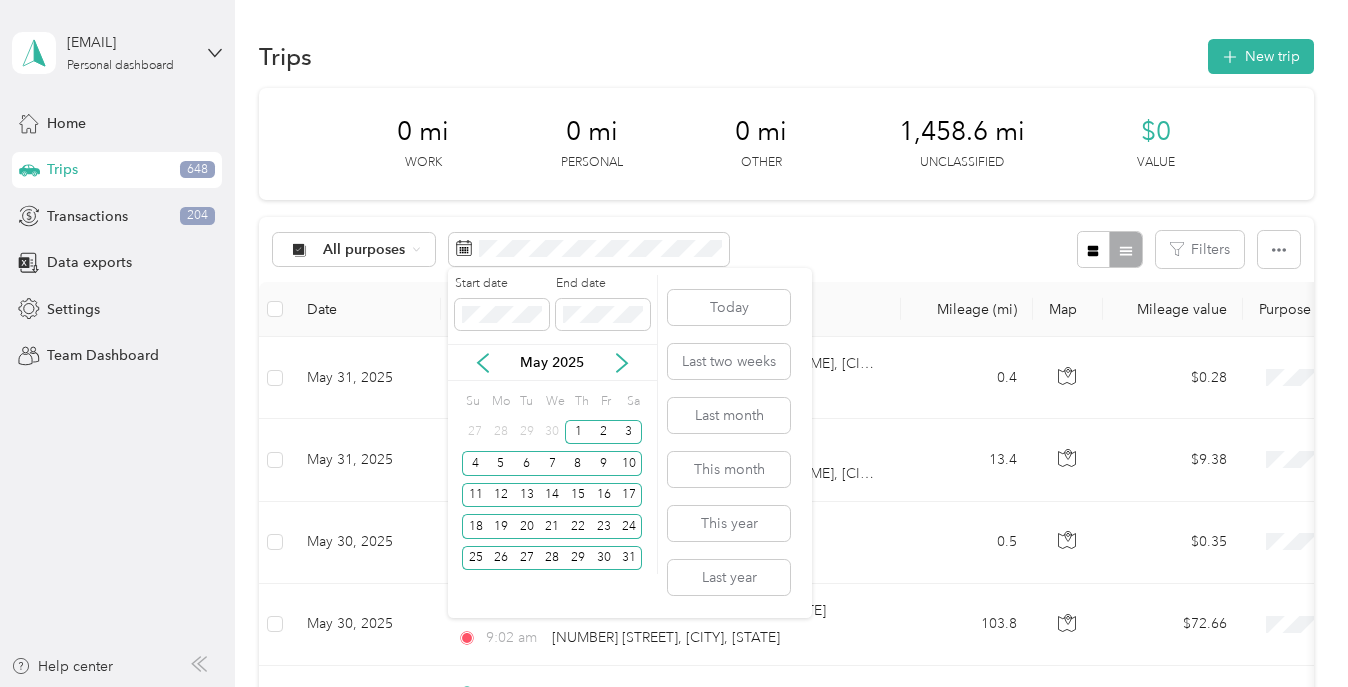 drag, startPoint x: 620, startPoint y: 364, endPoint x: 534, endPoint y: 359, distance: 86.145226 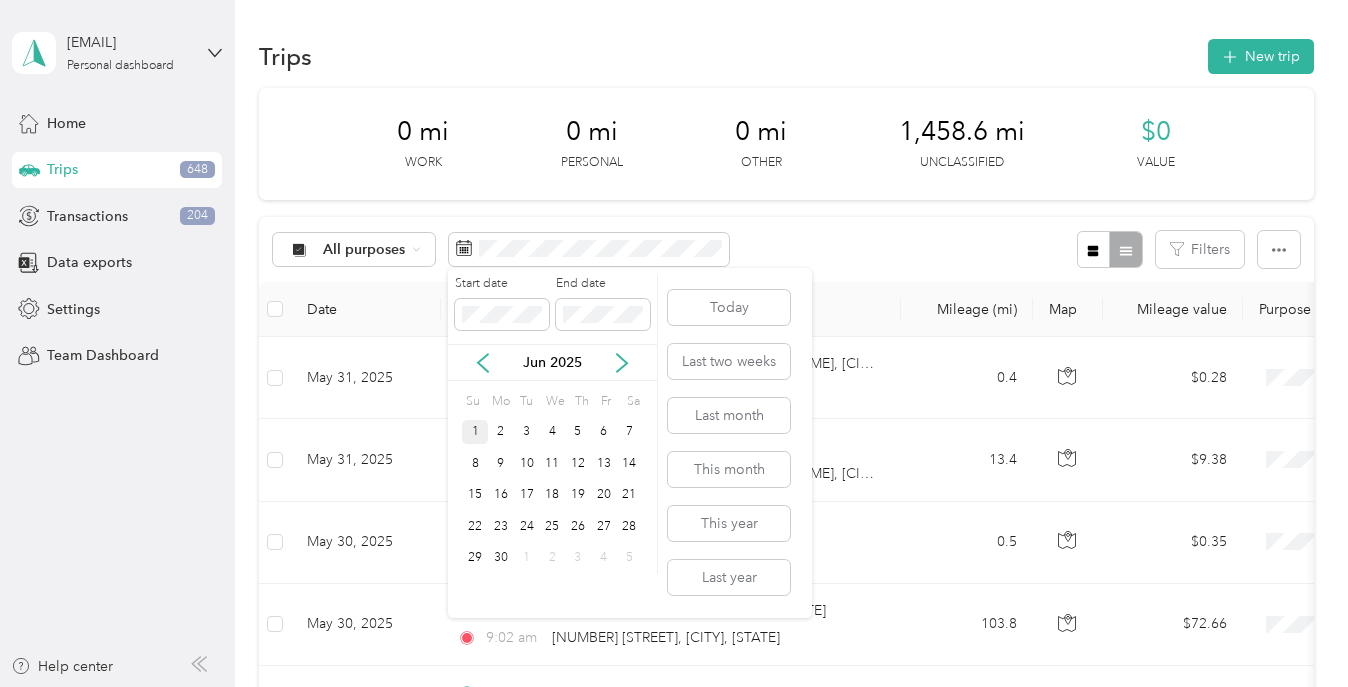 click on "1" at bounding box center [475, 432] 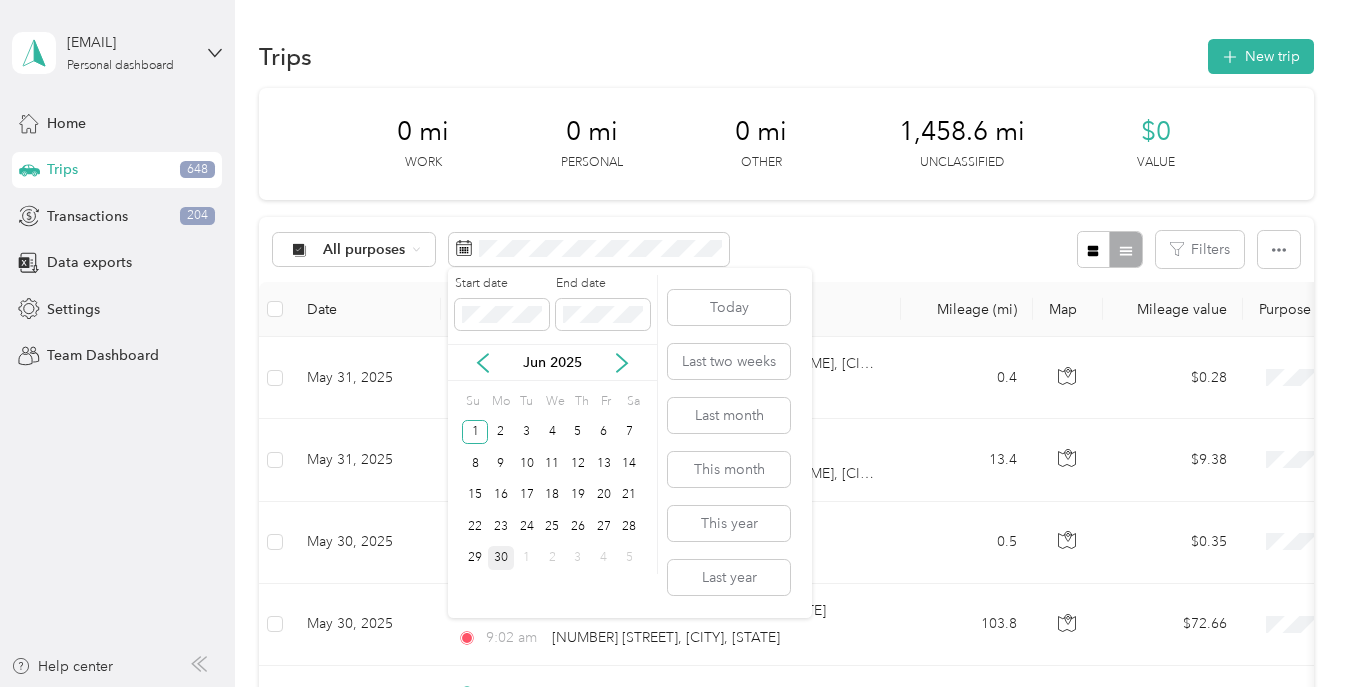 click on "30" at bounding box center (501, 558) 